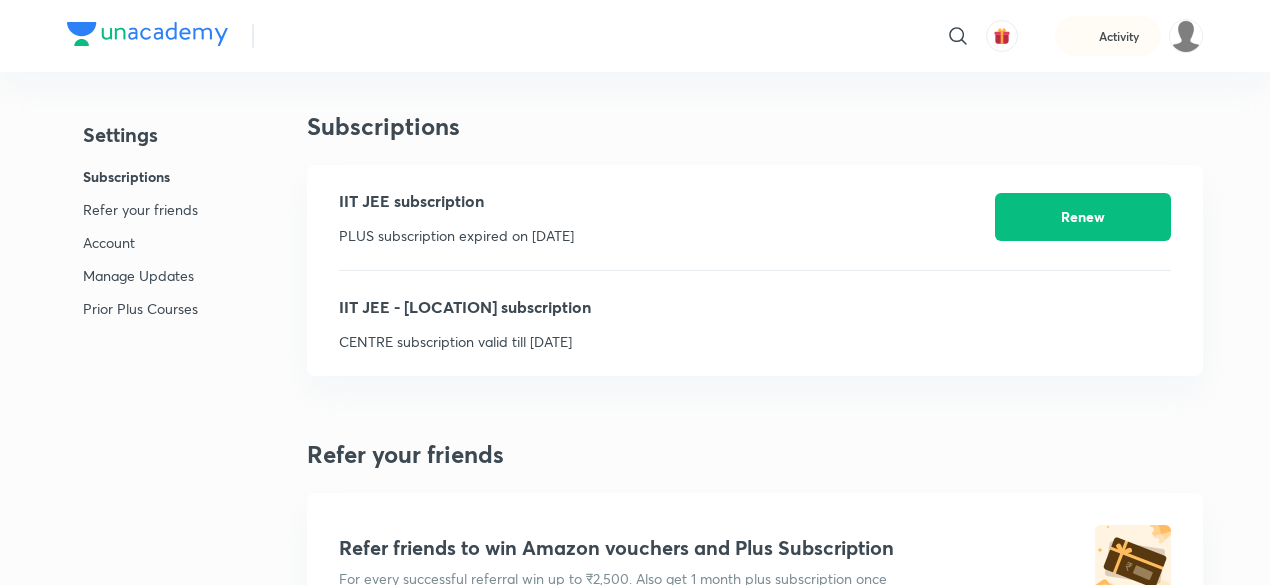 scroll, scrollTop: 0, scrollLeft: 0, axis: both 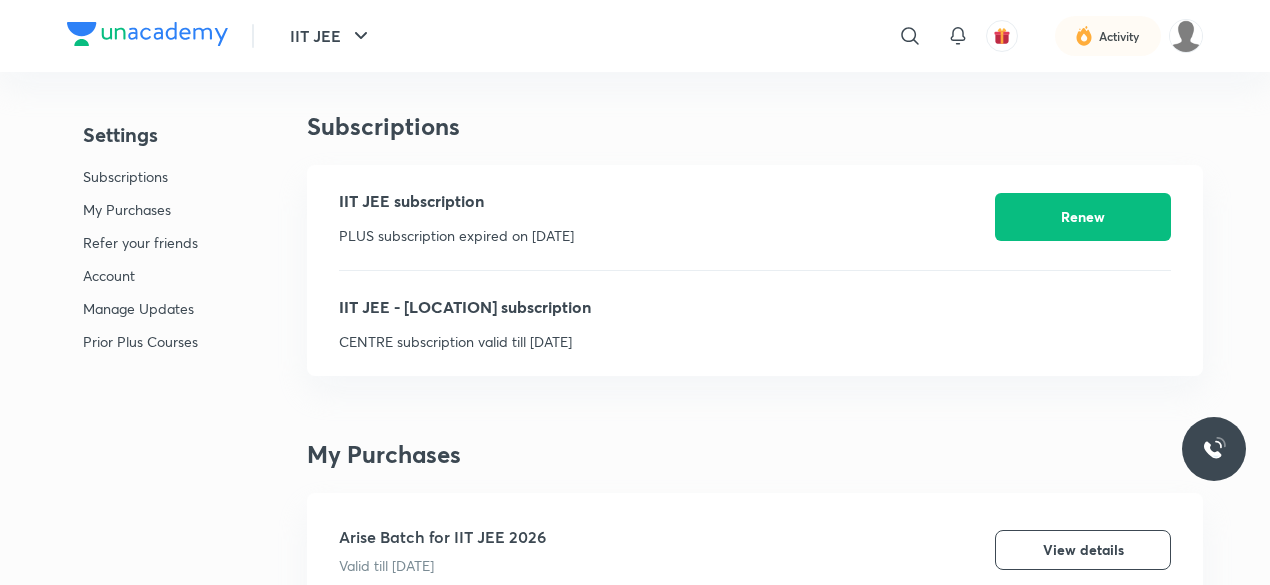 click on "Subscriptions" at bounding box center (140, 176) 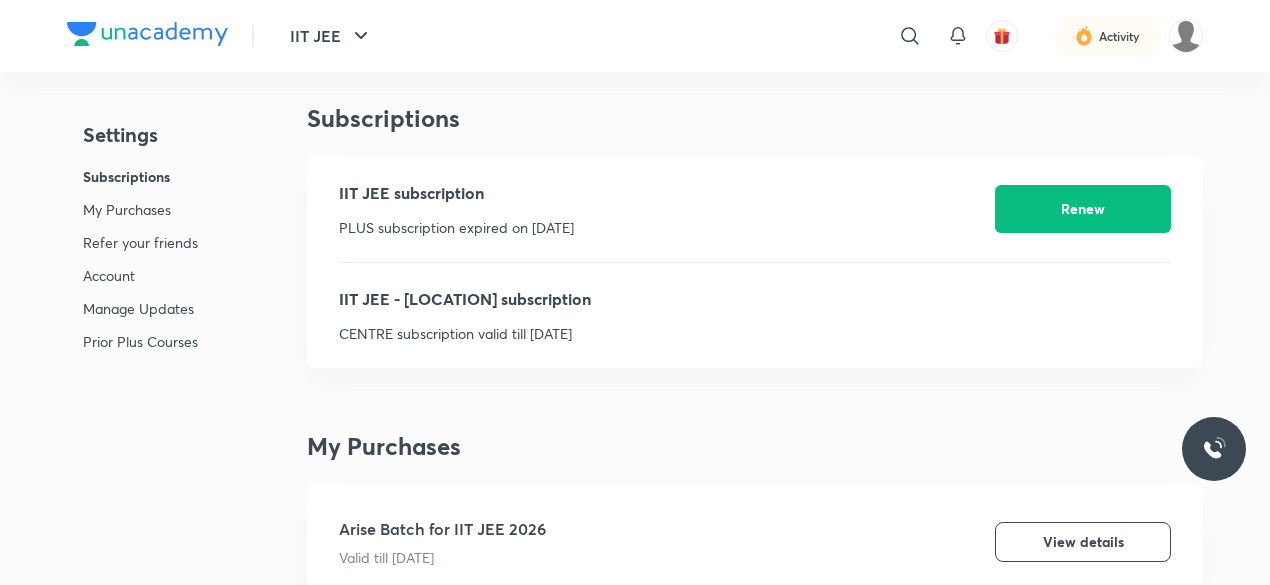 click on "Subscriptions" at bounding box center (140, 176) 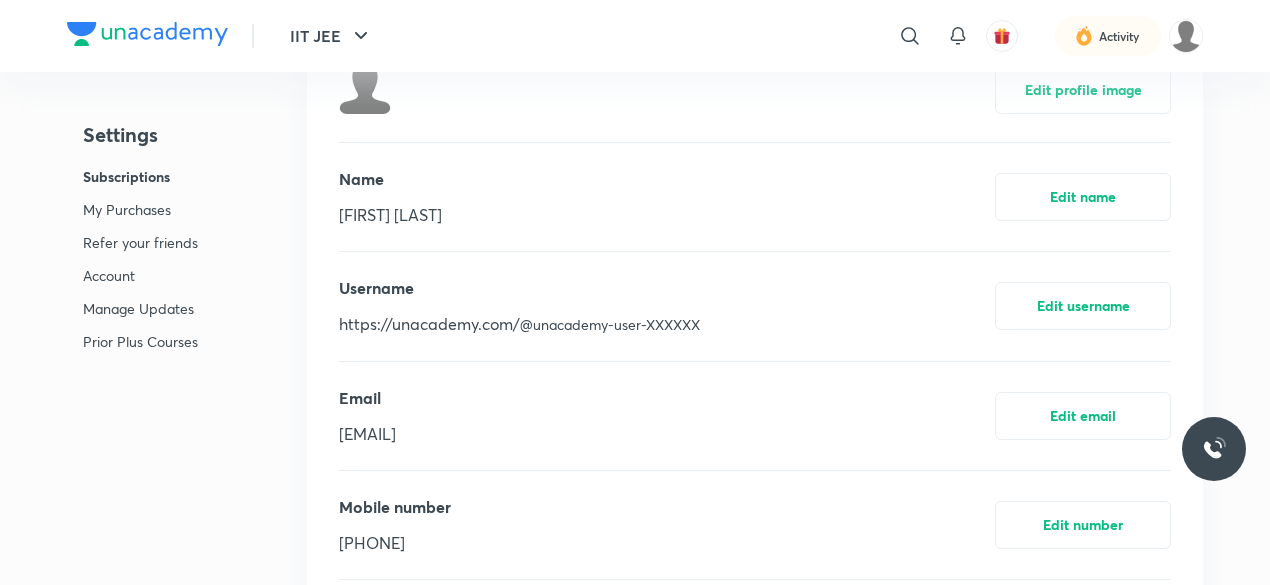 scroll, scrollTop: 0, scrollLeft: 0, axis: both 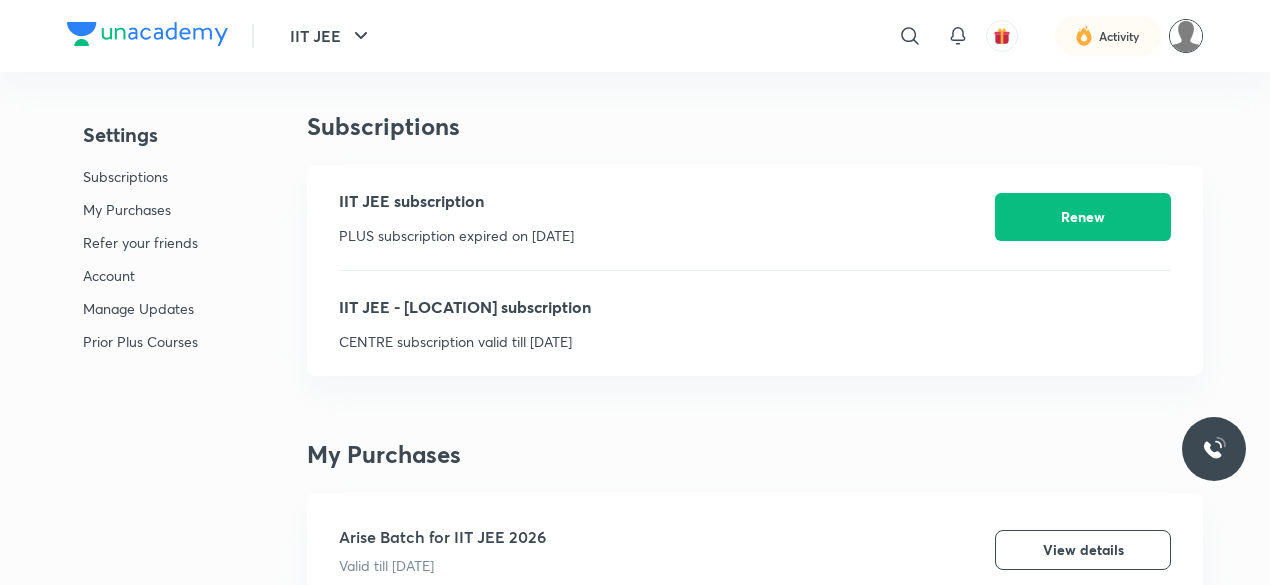 click at bounding box center [1186, 36] 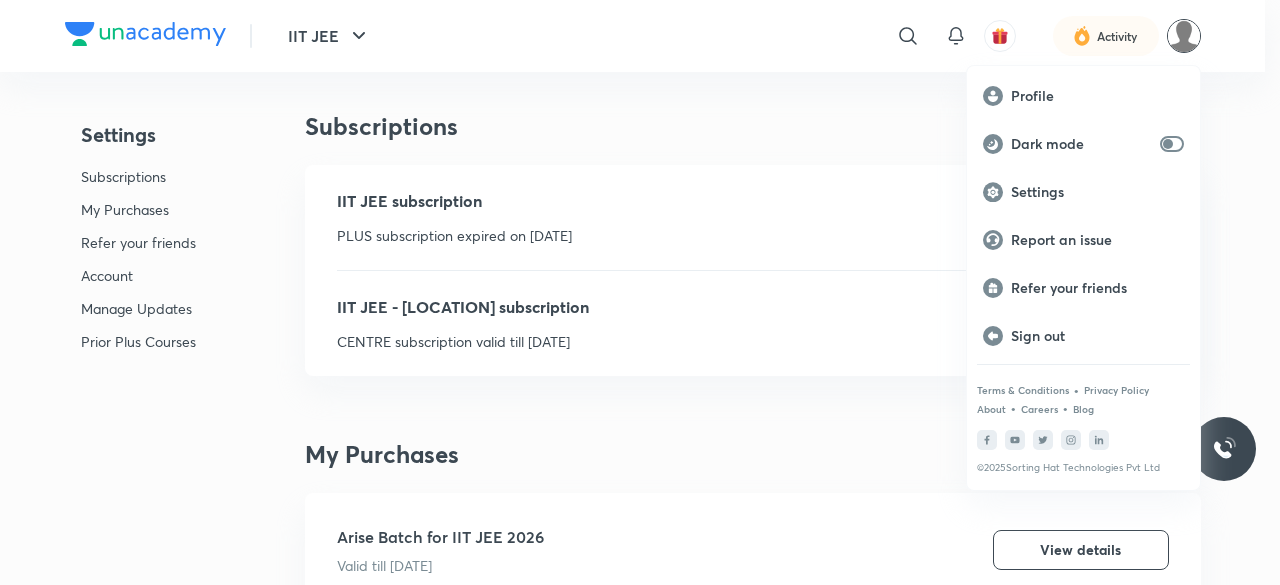 drag, startPoint x: 818, startPoint y: 127, endPoint x: 894, endPoint y: 49, distance: 108.903625 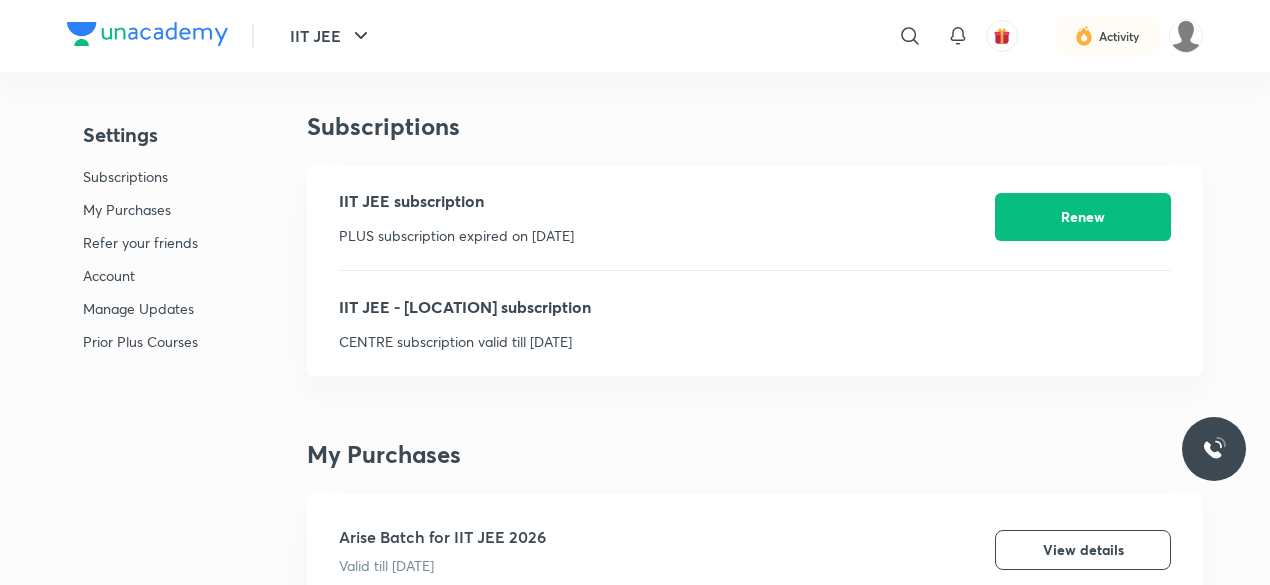click on "My Purchases" at bounding box center (140, 209) 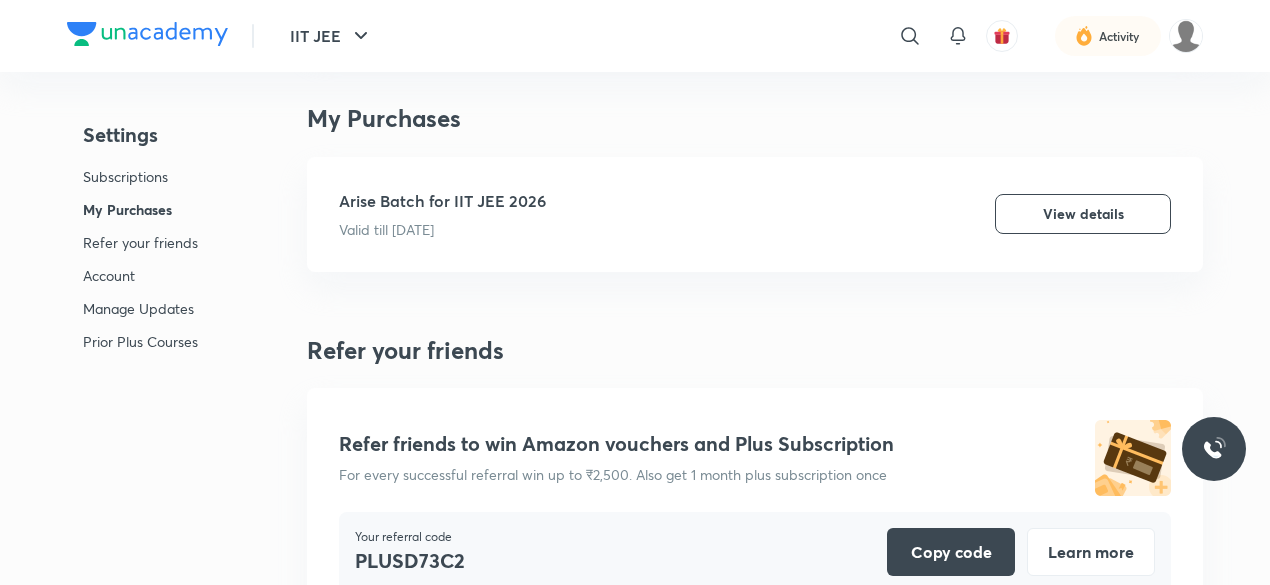 click on "Subscriptions" at bounding box center (140, 176) 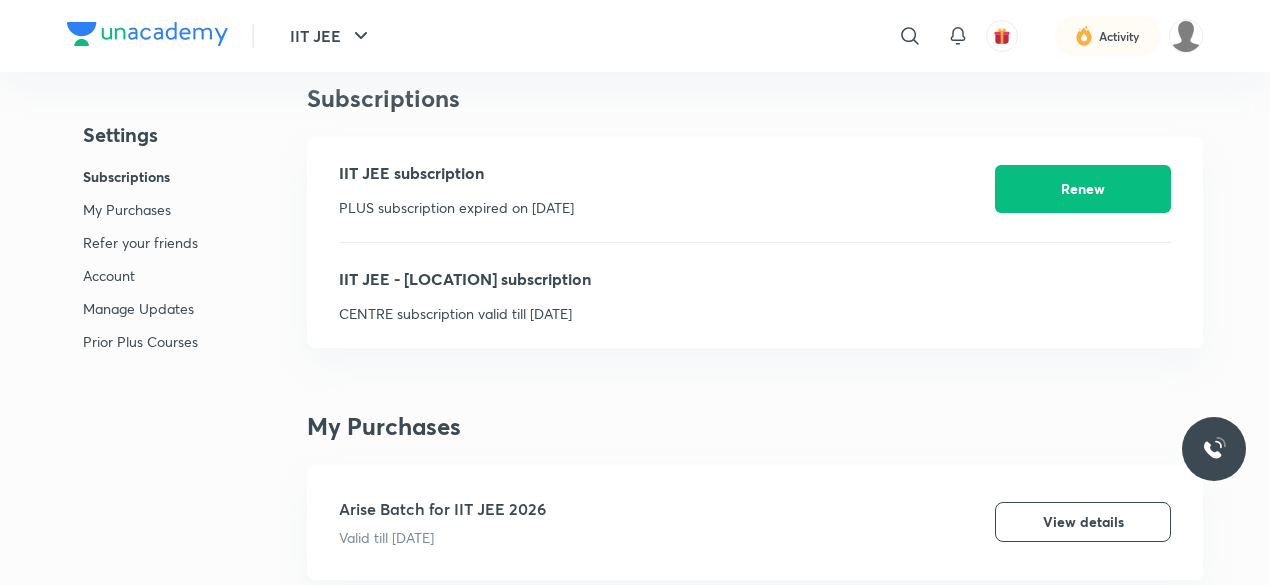 scroll, scrollTop: 8, scrollLeft: 0, axis: vertical 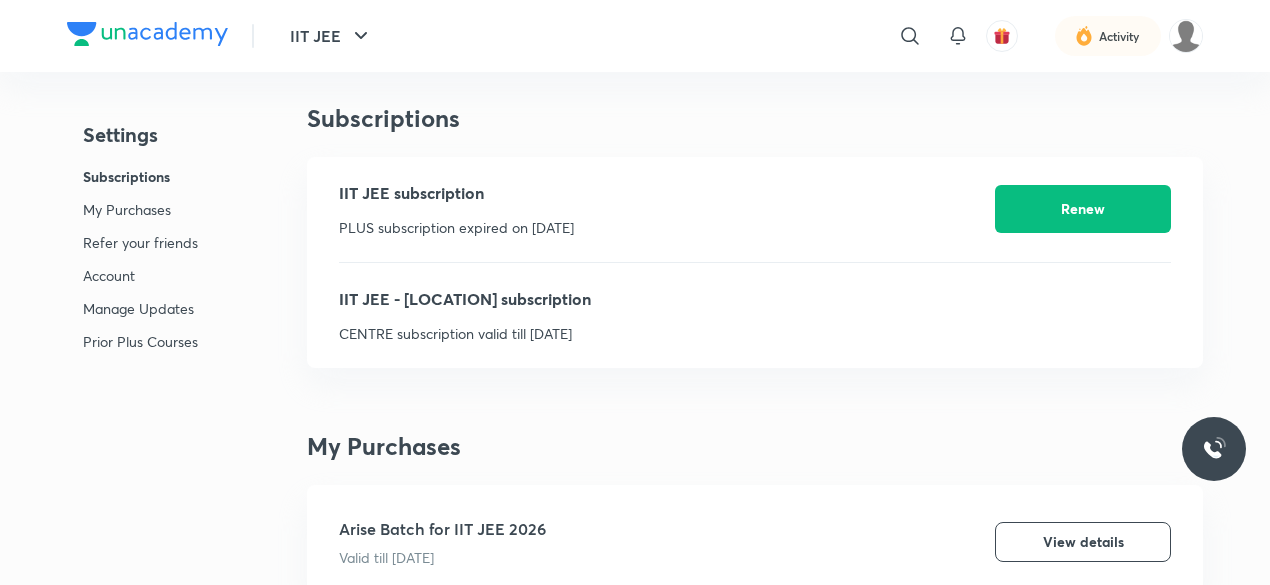 click on "Subscriptions" at bounding box center (140, 176) 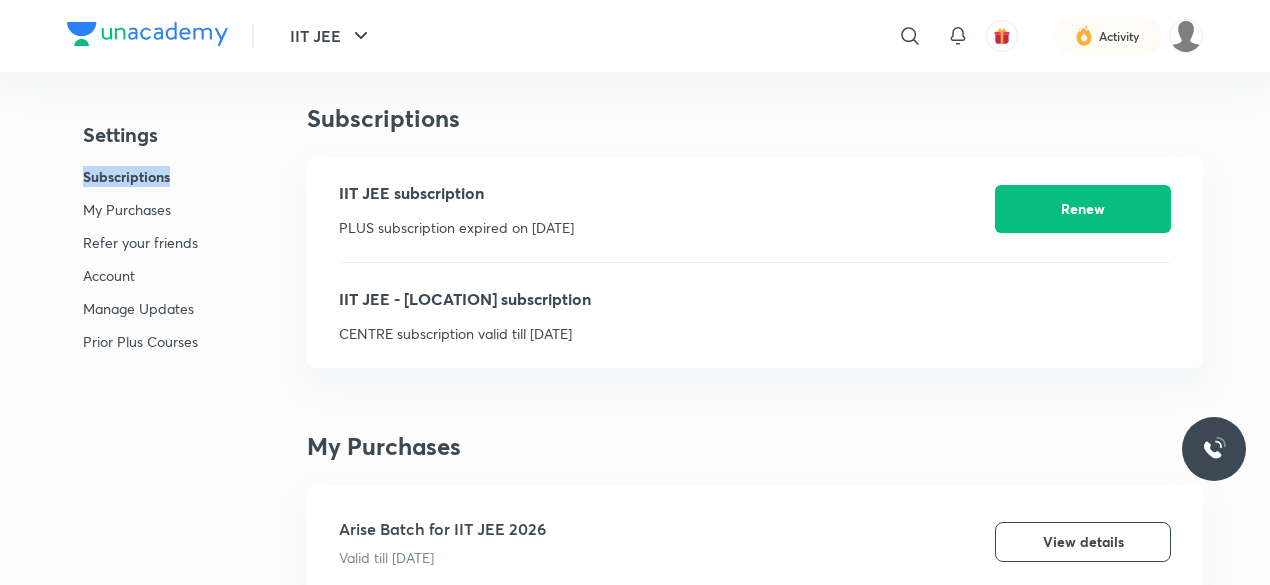 click on "Subscriptions" at bounding box center [140, 176] 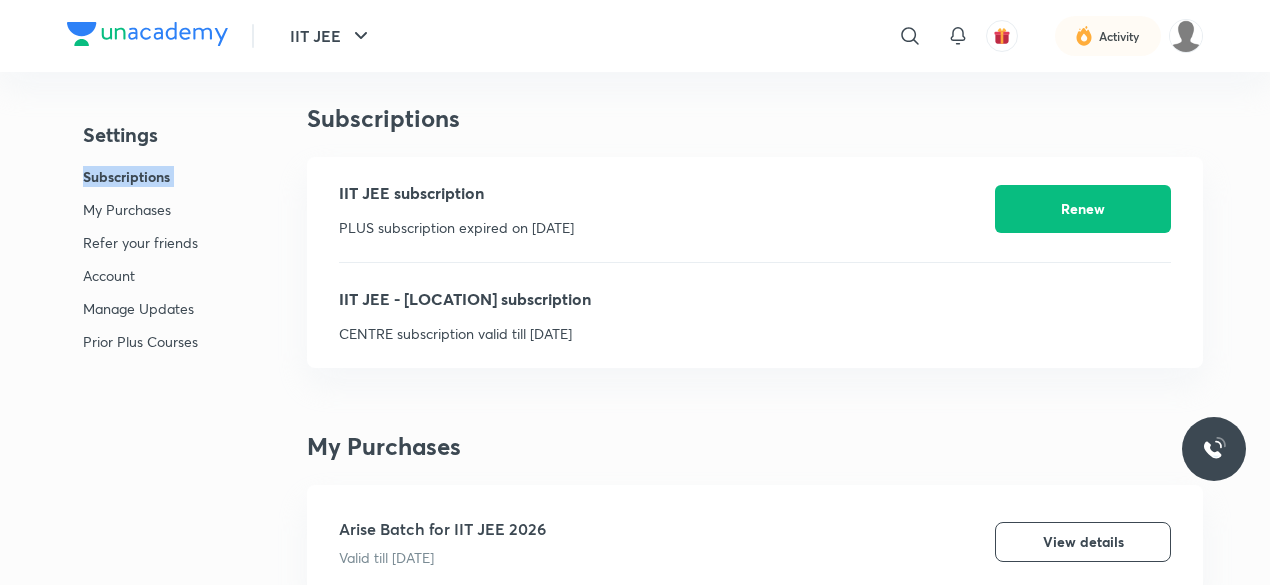 click on "Subscriptions" at bounding box center (140, 176) 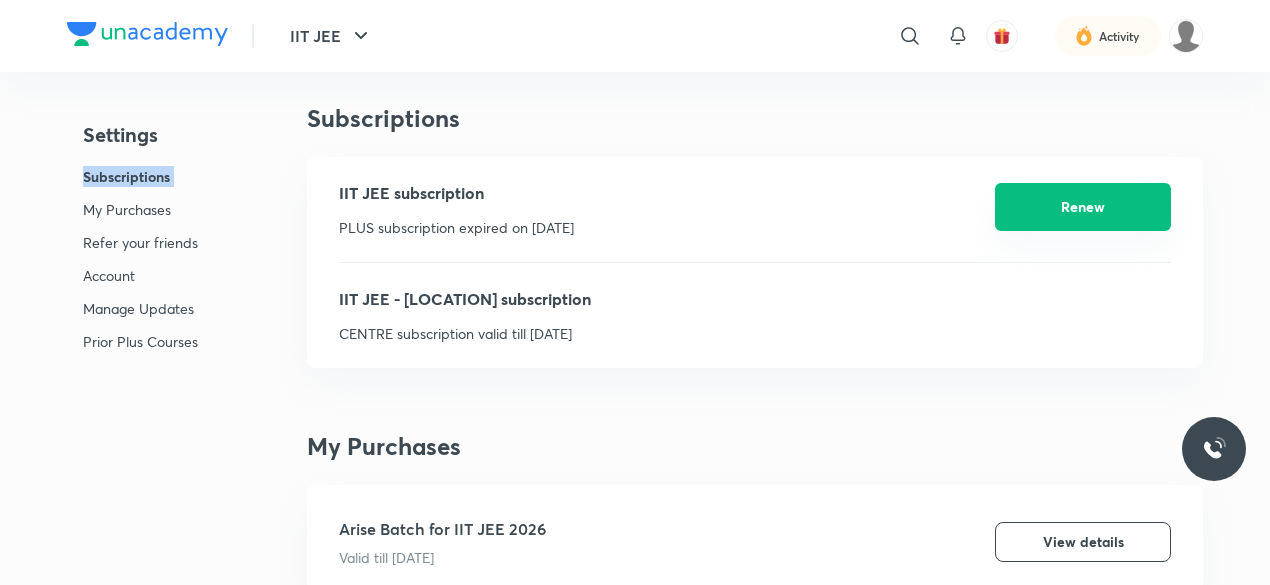 click on "Renew" at bounding box center (1083, 207) 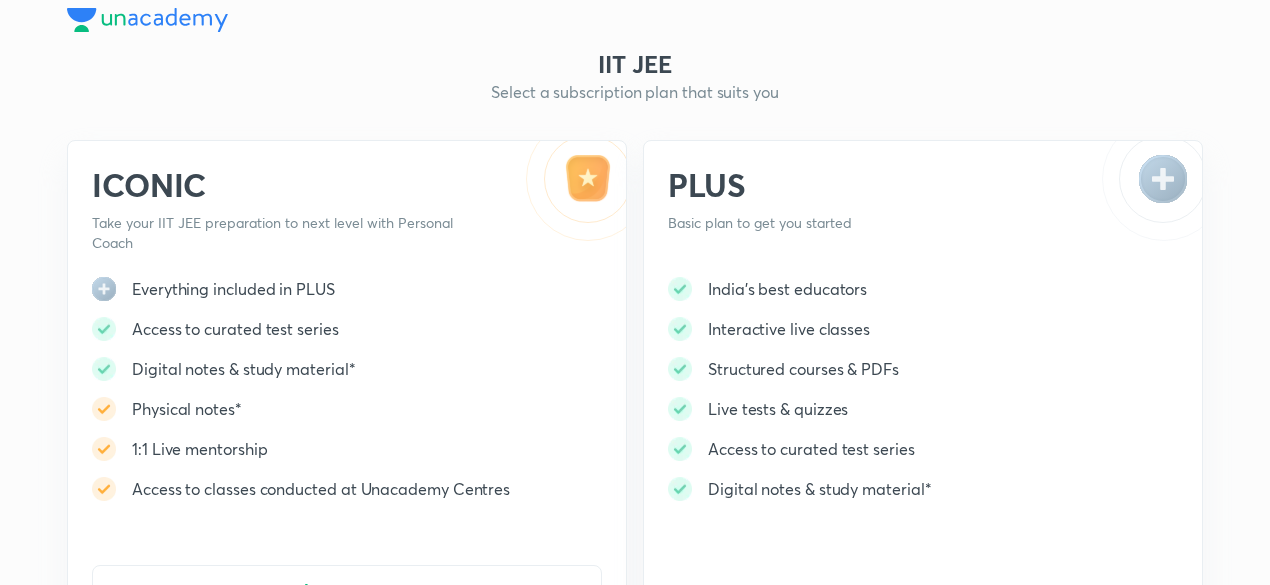 scroll, scrollTop: 0, scrollLeft: 0, axis: both 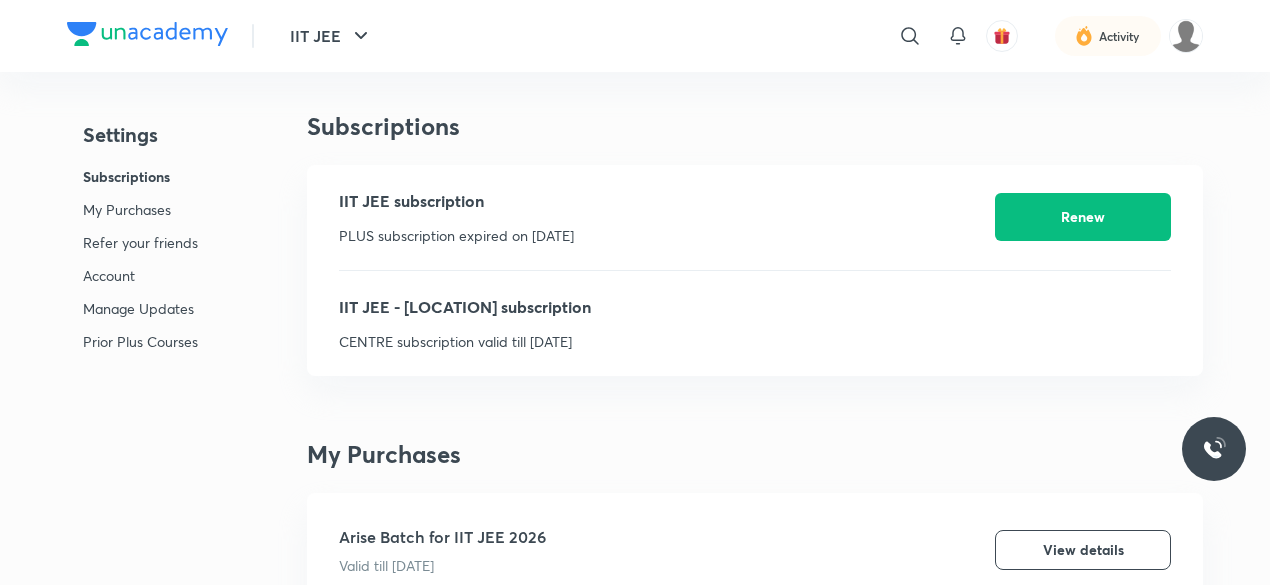 click on "IIT JEE Indraprastha industrial area subscription CENTRE subscription valid till Jun 13, 2028" at bounding box center (755, 323) 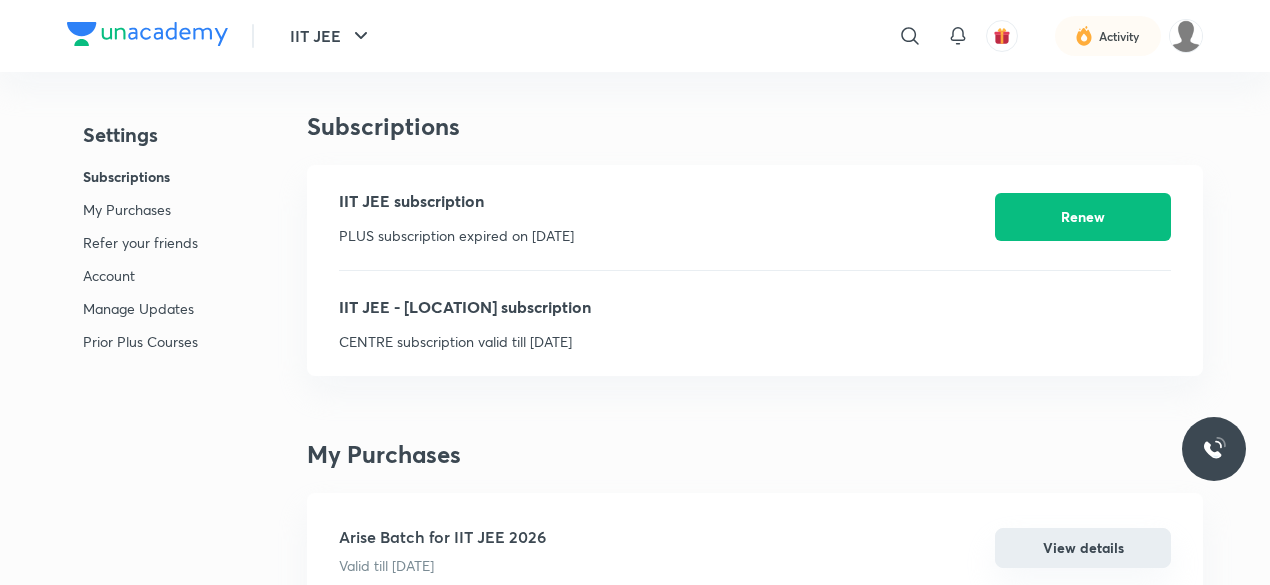 click on "View details" at bounding box center [1083, 548] 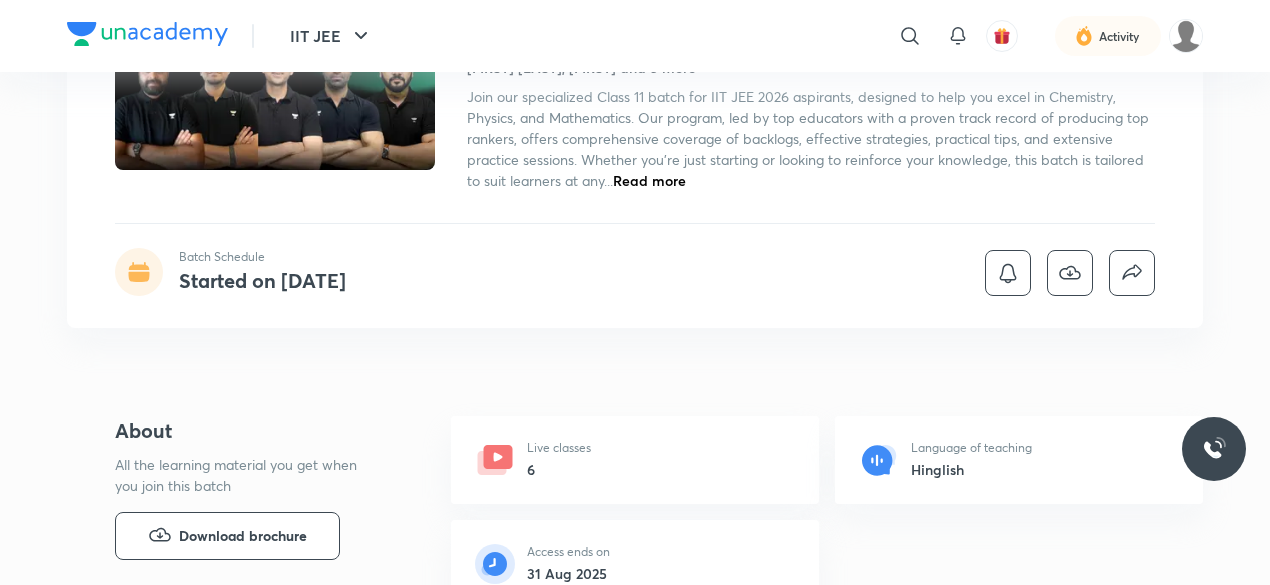 scroll, scrollTop: 0, scrollLeft: 0, axis: both 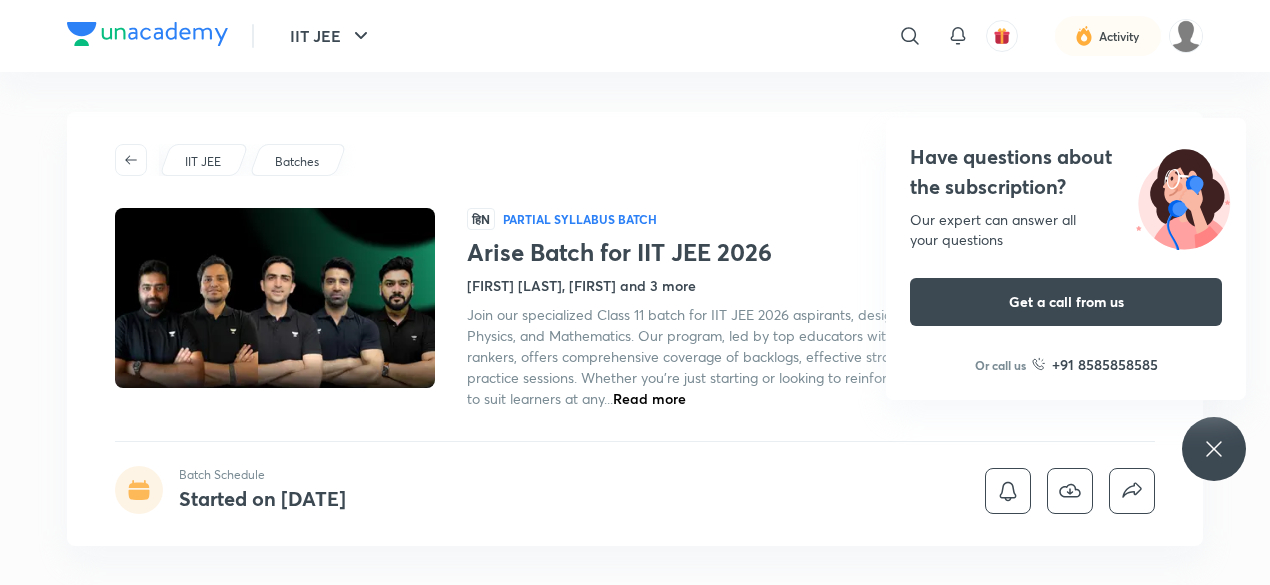 click on "Arise Batch for IIT JEE 2026 Batch Schedule Started on Aug 6" at bounding box center [635, 27] 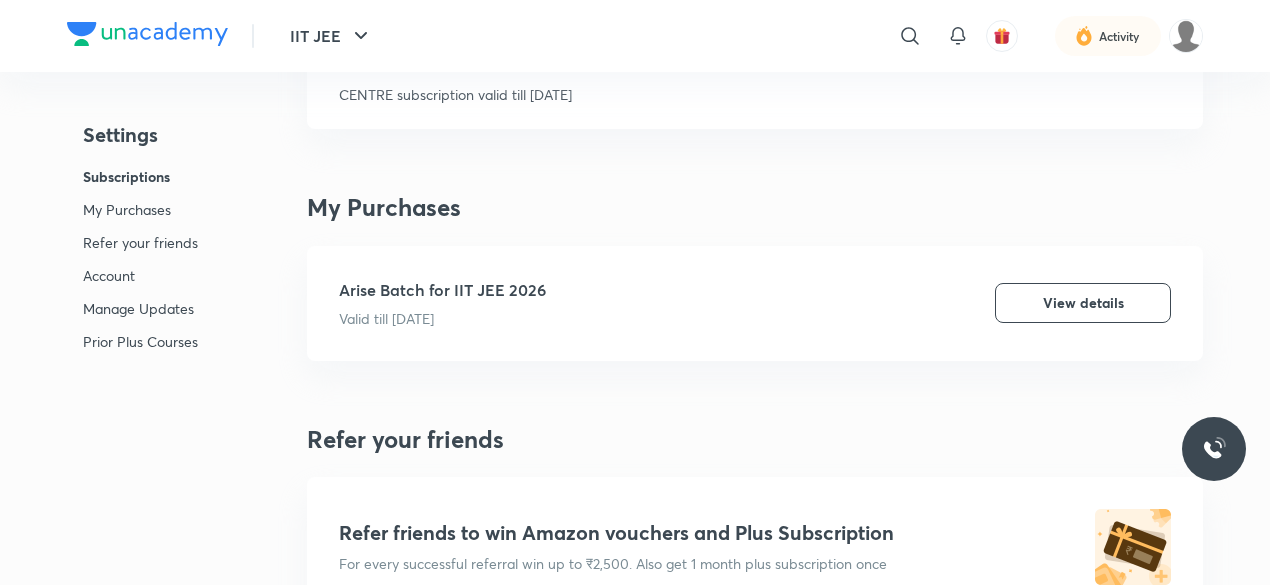 scroll, scrollTop: 233, scrollLeft: 0, axis: vertical 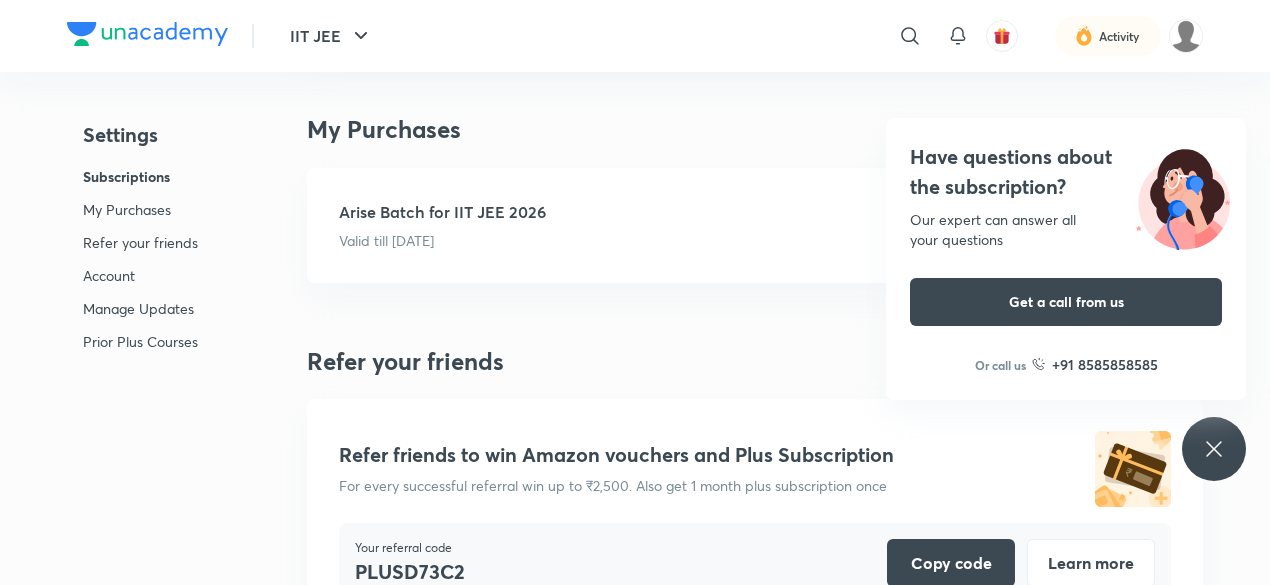 click on "Manage Updates" at bounding box center (140, 308) 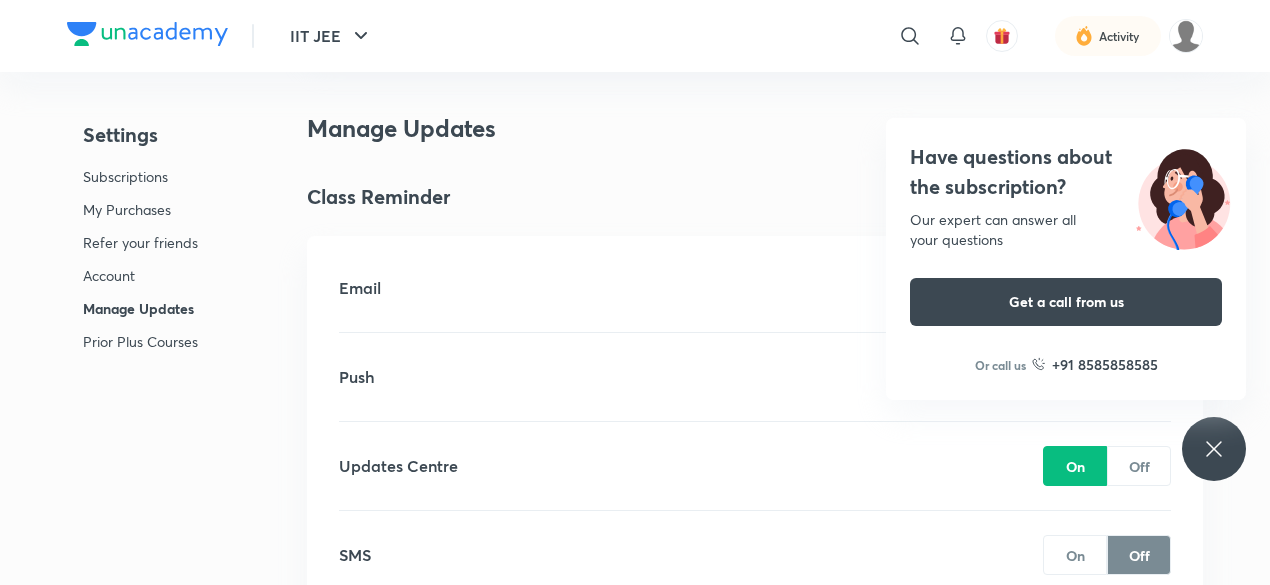 scroll, scrollTop: 1760, scrollLeft: 0, axis: vertical 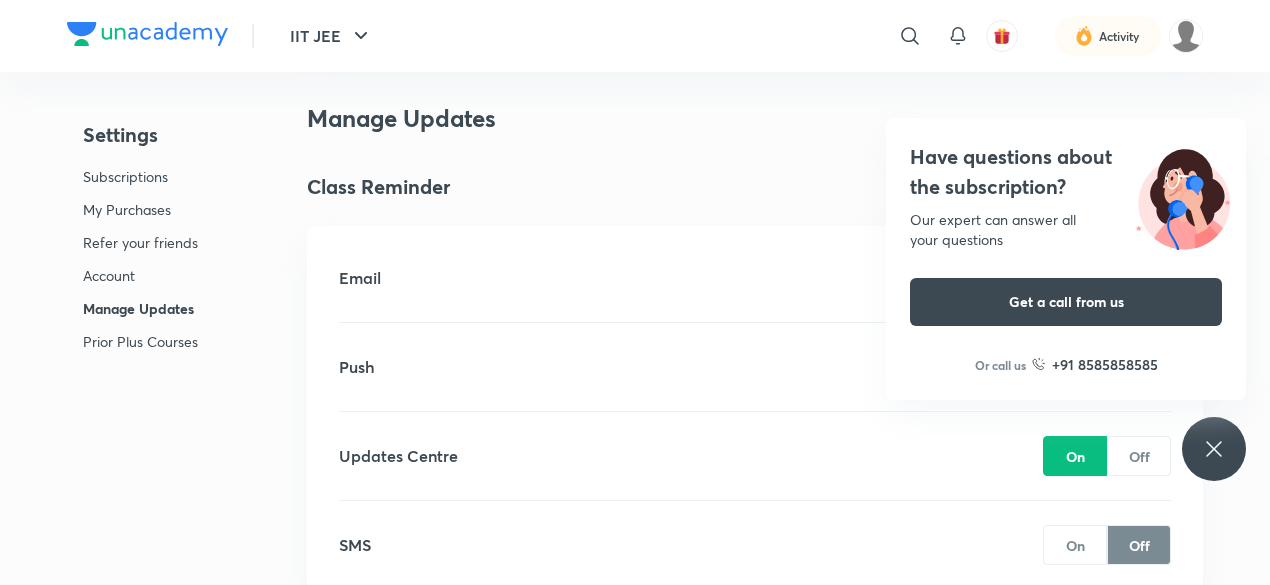 click on "Refer your friends" at bounding box center (140, 248) 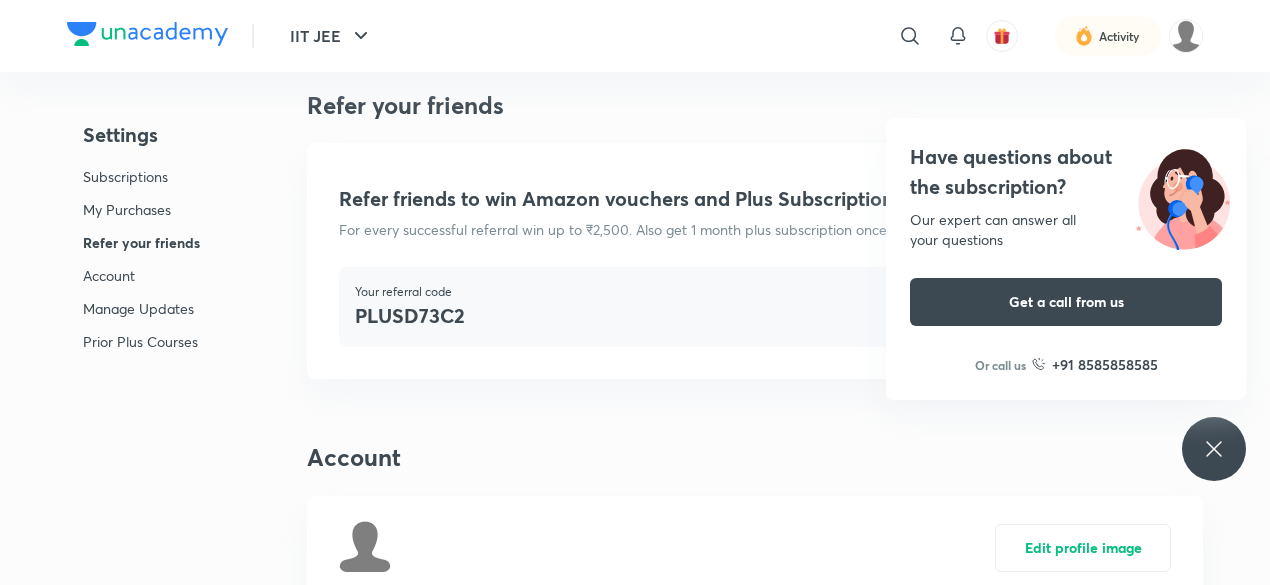 scroll, scrollTop: 568, scrollLeft: 0, axis: vertical 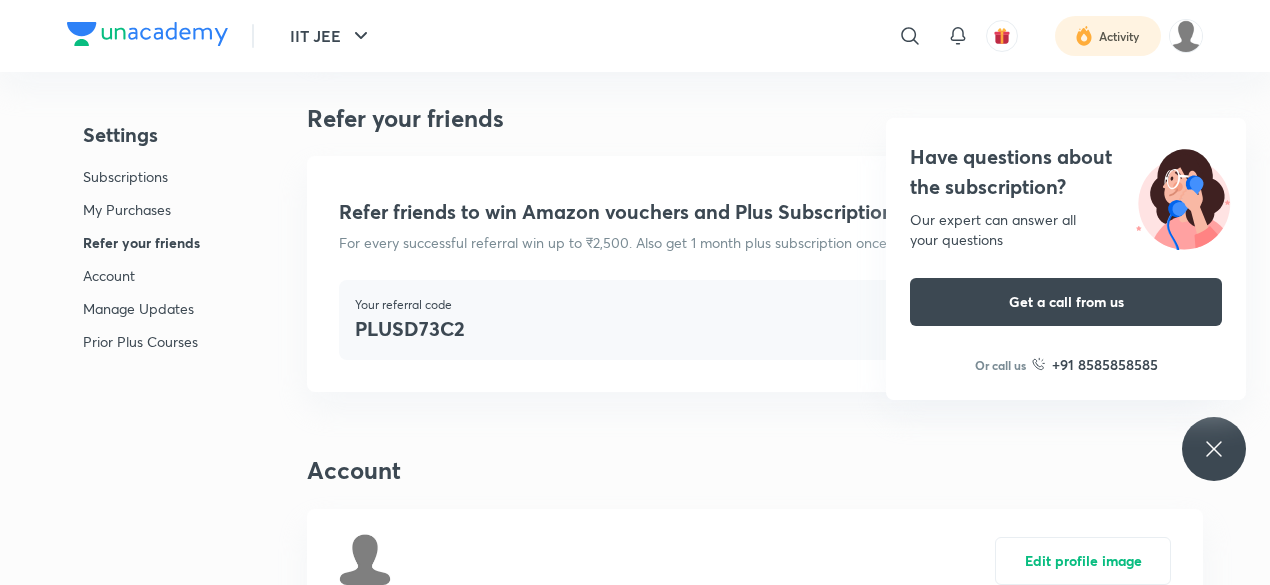 click at bounding box center (1108, 36) 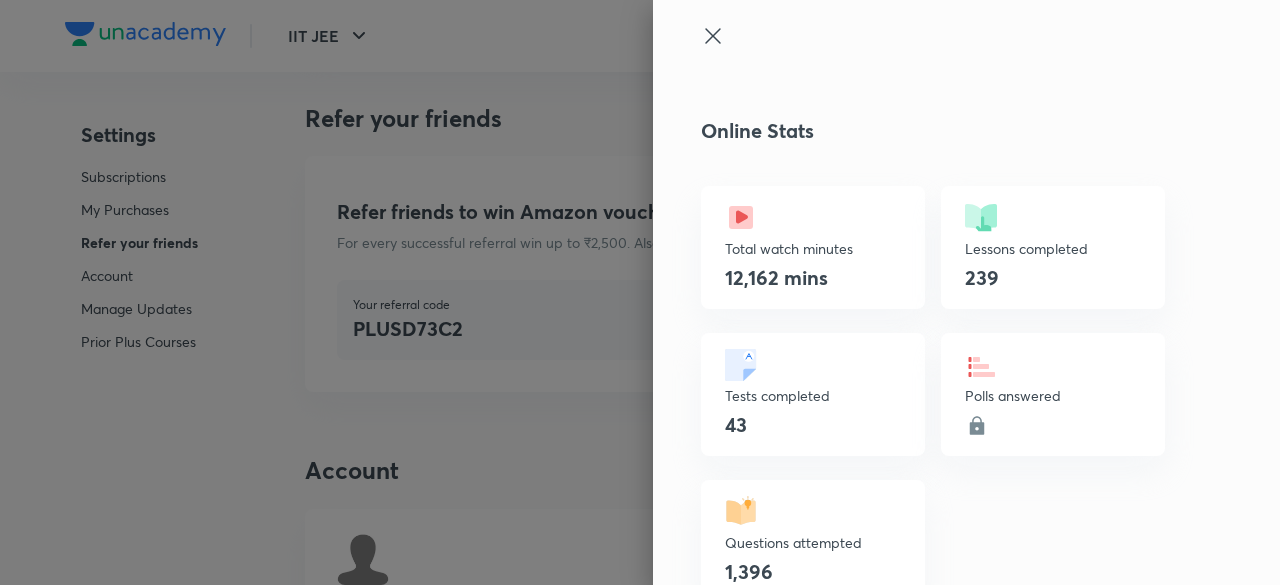 click on "Total watch minutes 12,162 mins" at bounding box center (813, 247) 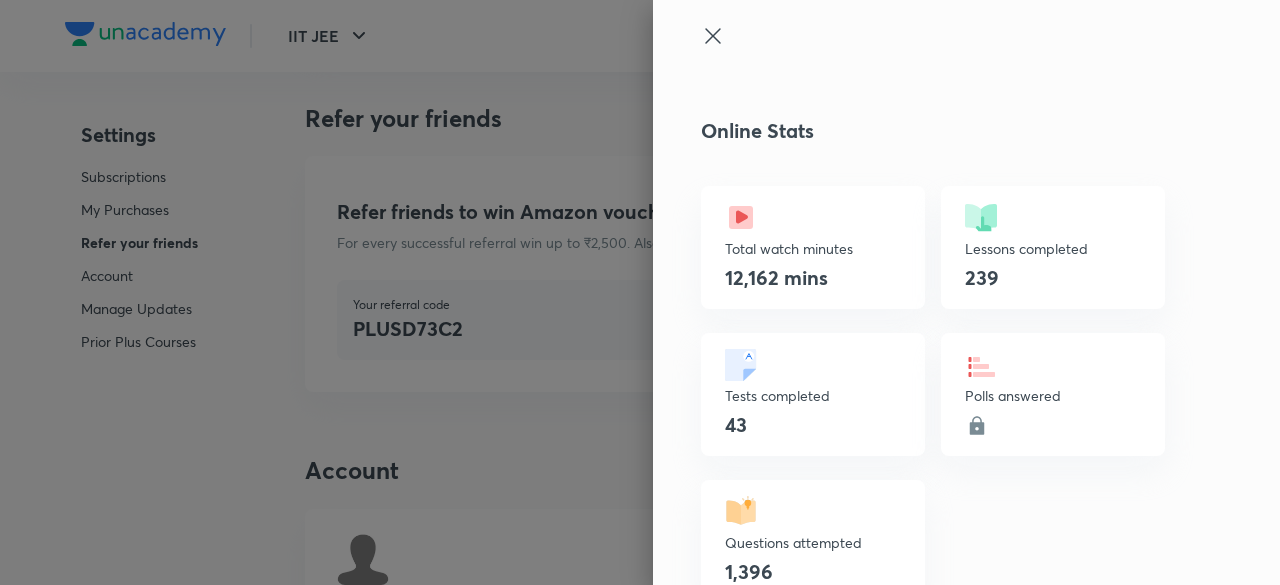 click 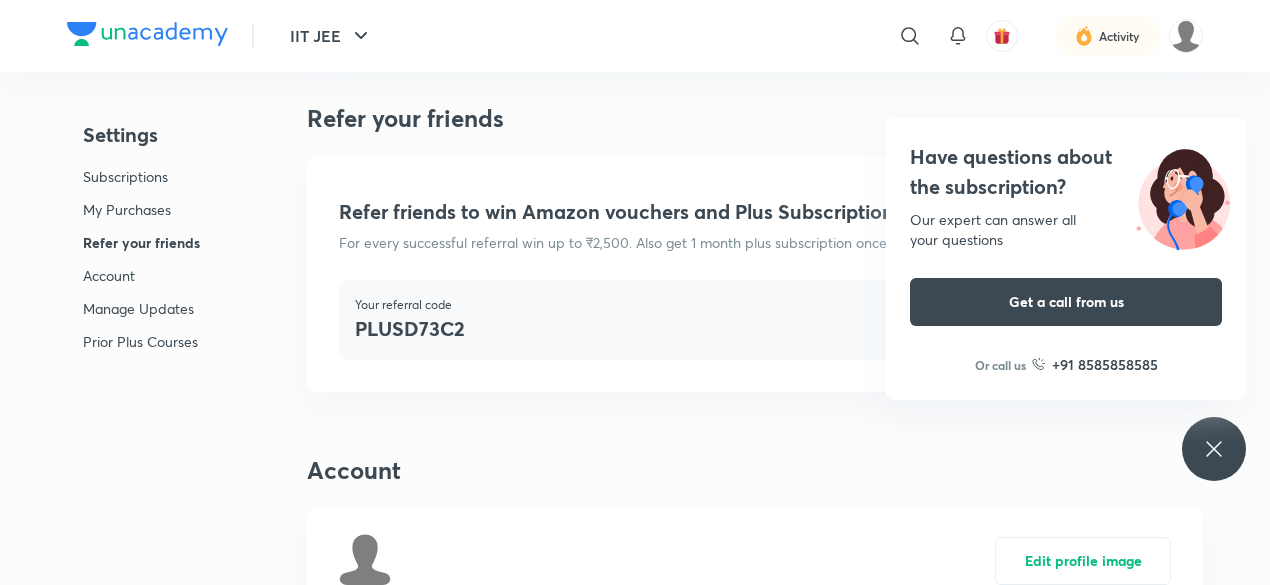 click on "Prior Plus Courses" at bounding box center [141, 341] 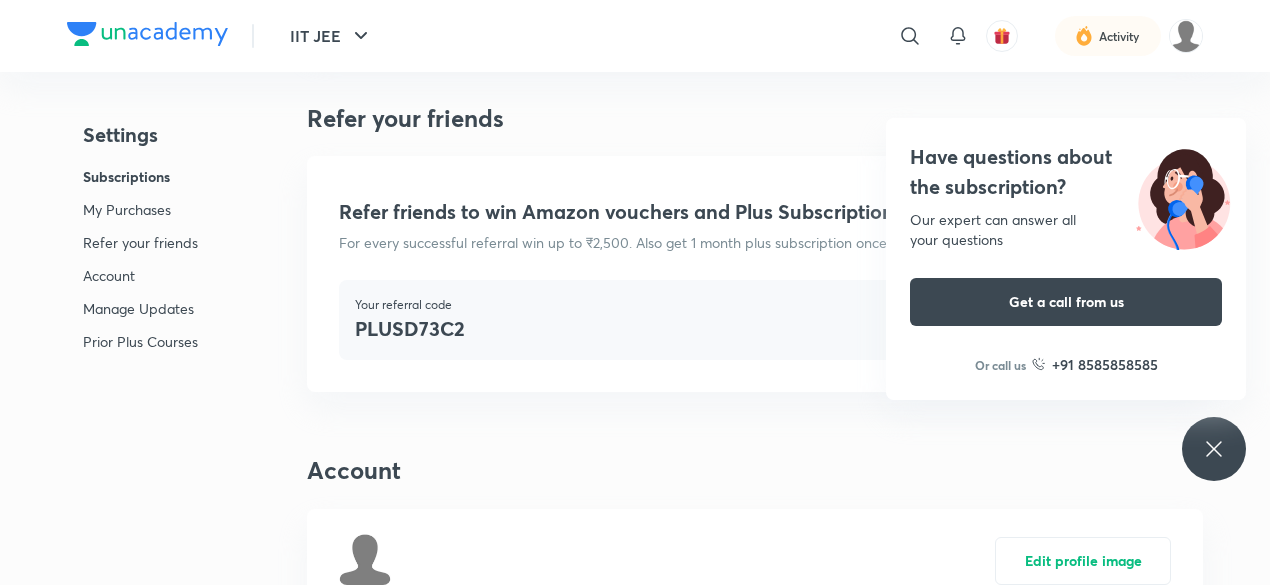 scroll, scrollTop: 0, scrollLeft: 0, axis: both 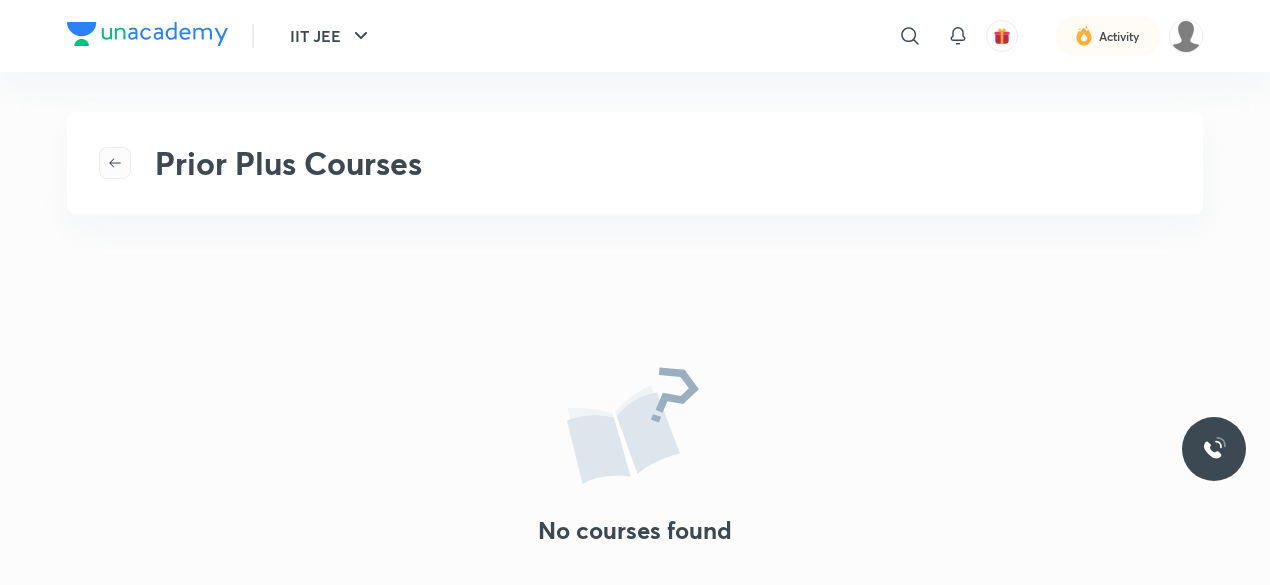 click 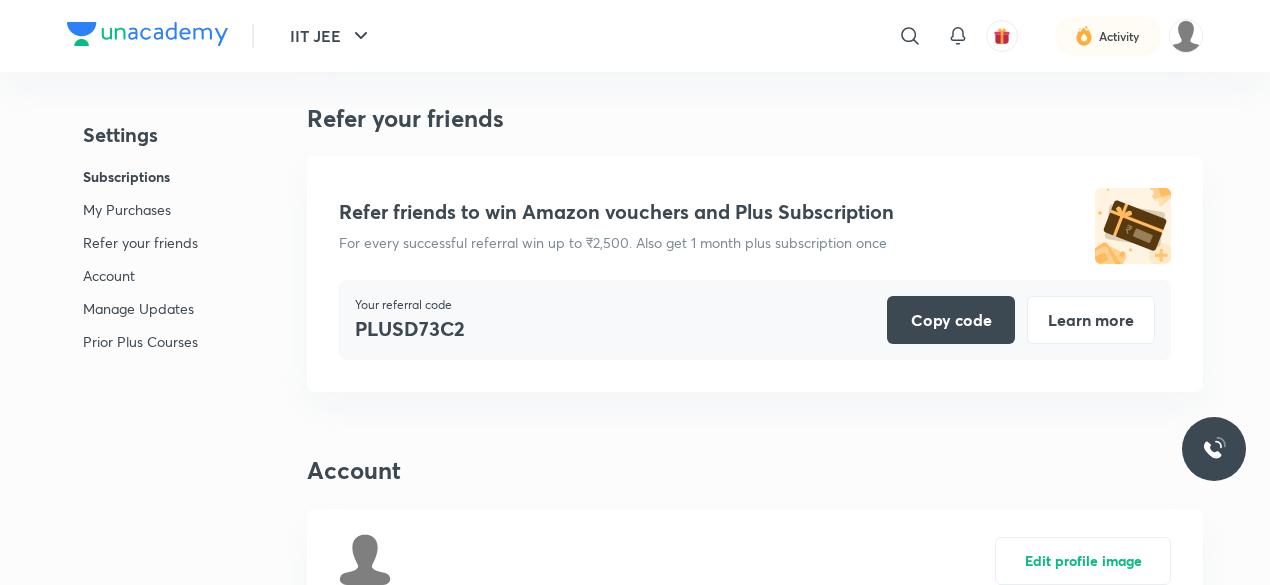 scroll, scrollTop: 0, scrollLeft: 0, axis: both 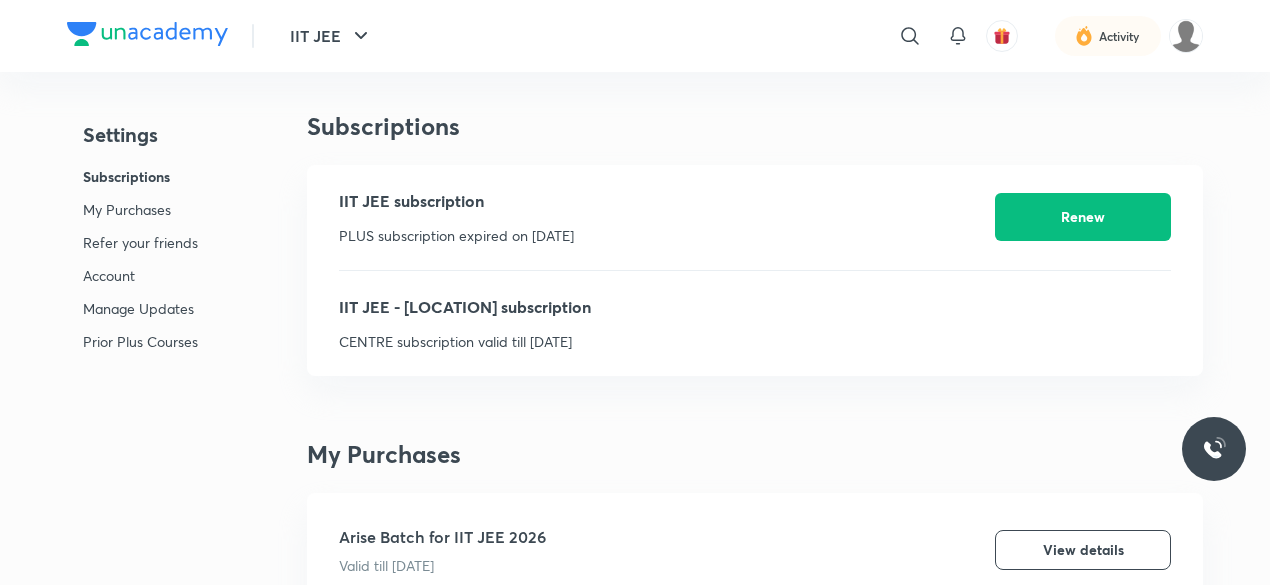 click on "Settings Subscriptions My Purchases Refer your friends Account Manage Updates Prior Plus Courses" at bounding box center (140, 242) 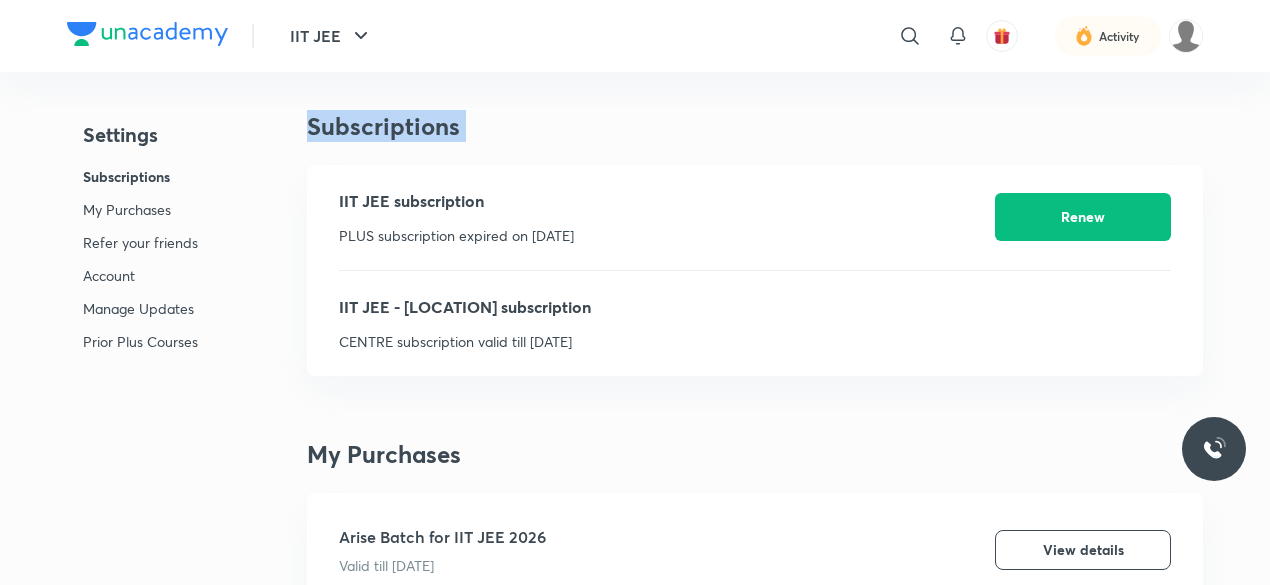 click on "Subscriptions" at bounding box center [755, 126] 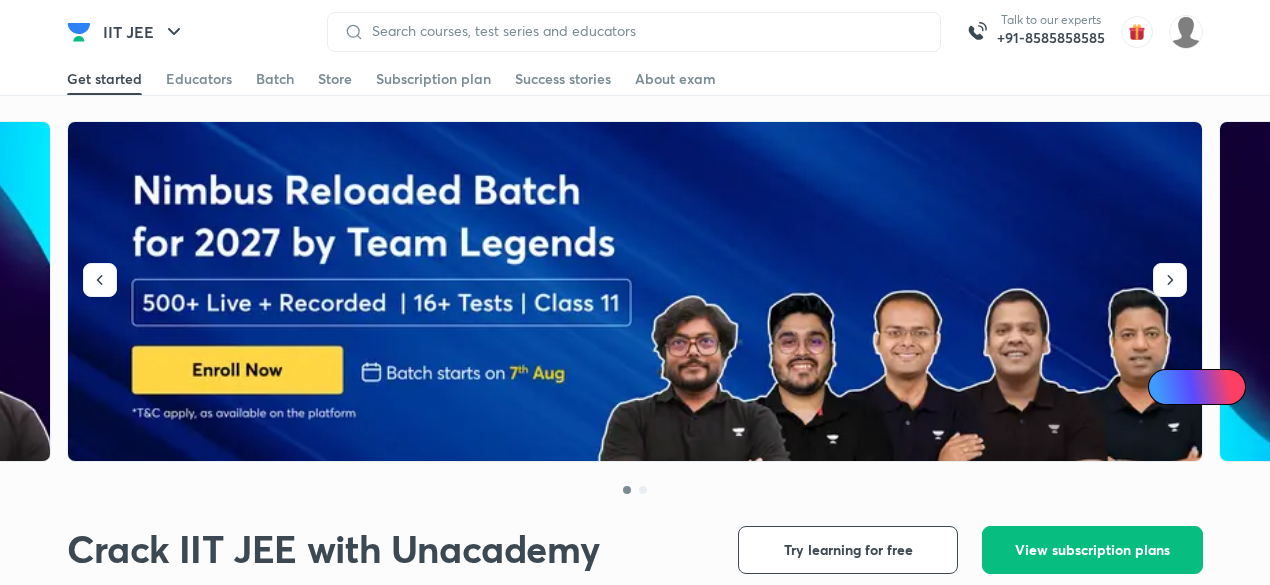 scroll, scrollTop: 0, scrollLeft: 0, axis: both 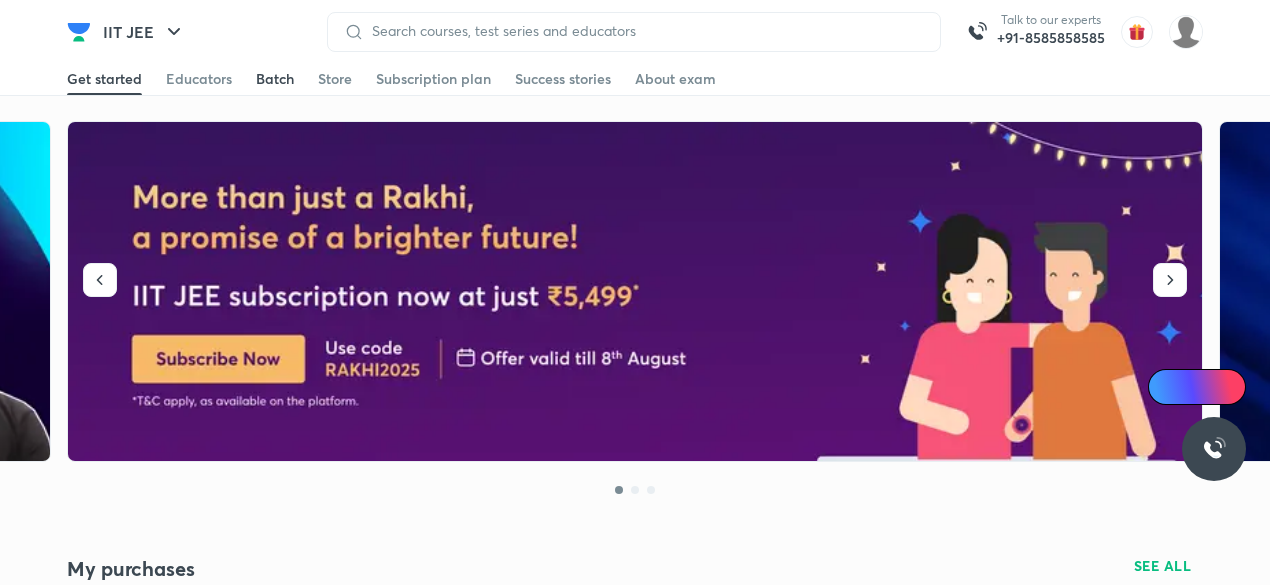 click on "Batch" at bounding box center [275, 79] 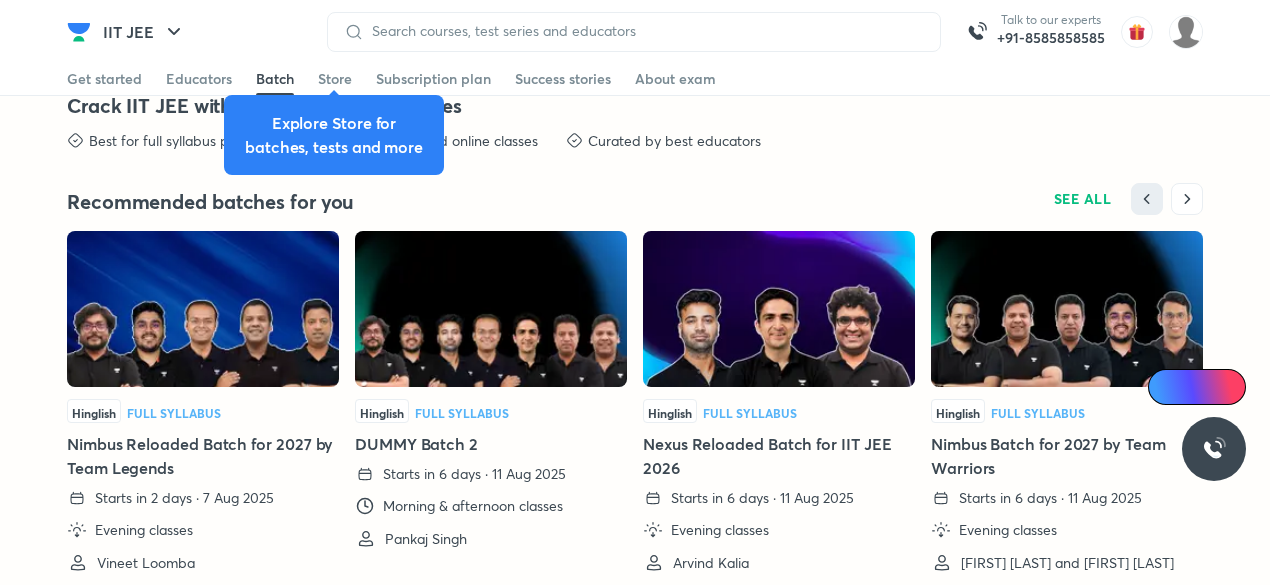 scroll, scrollTop: 5051, scrollLeft: 0, axis: vertical 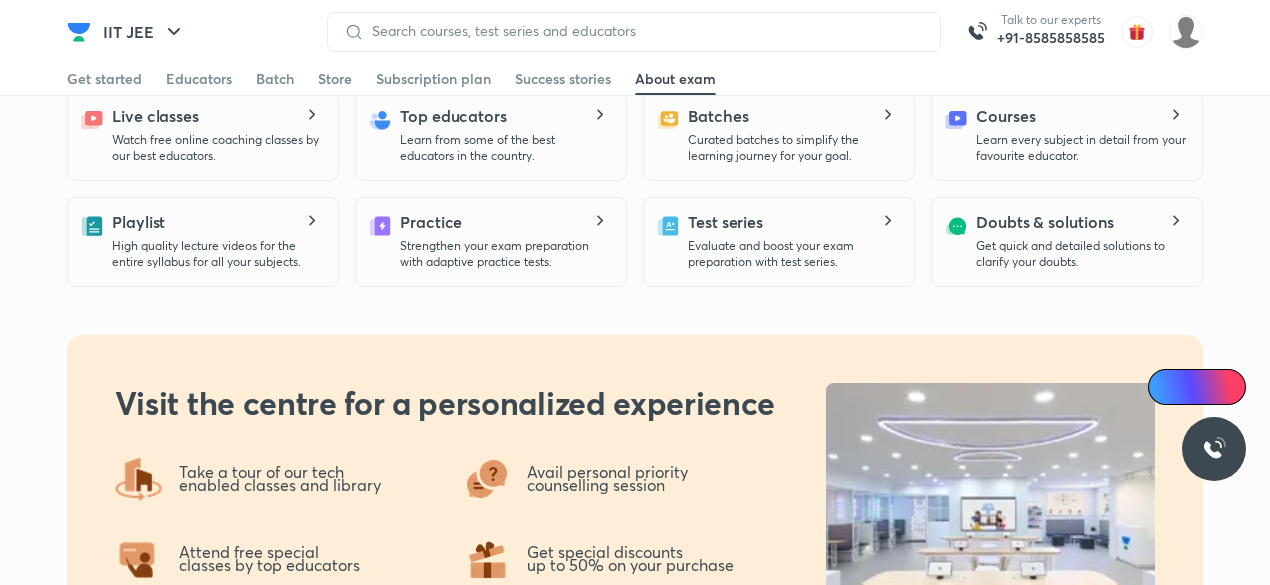 click on "Get started Educators Batch Store Subscription plan Success stories About exam" at bounding box center [635, 79] 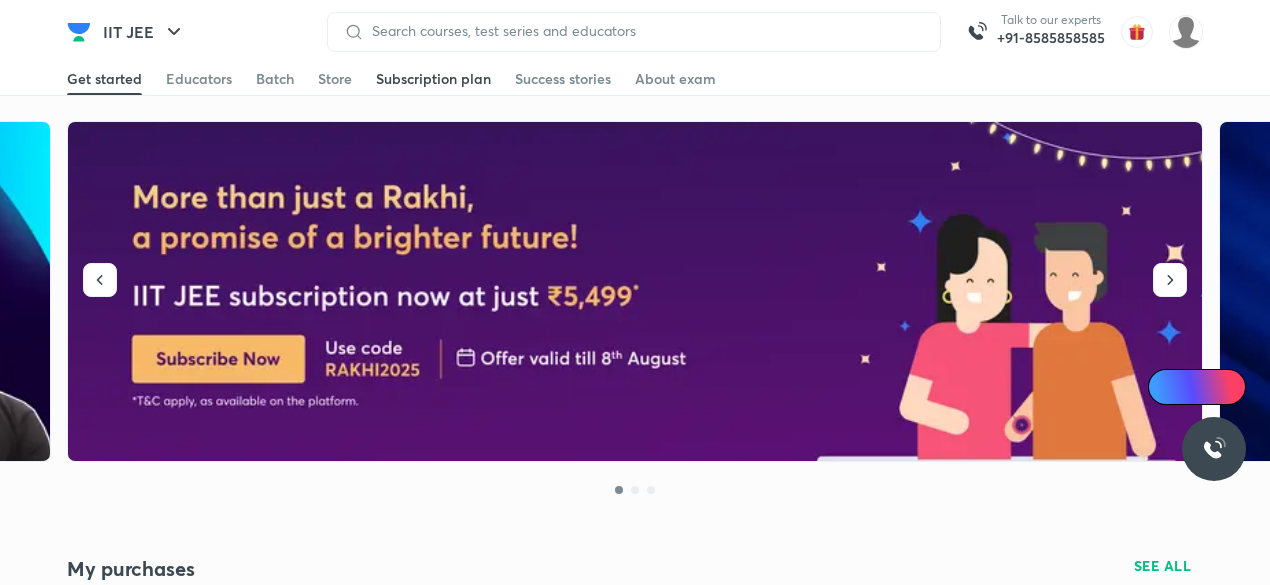 click on "Subscription plan" at bounding box center [433, 79] 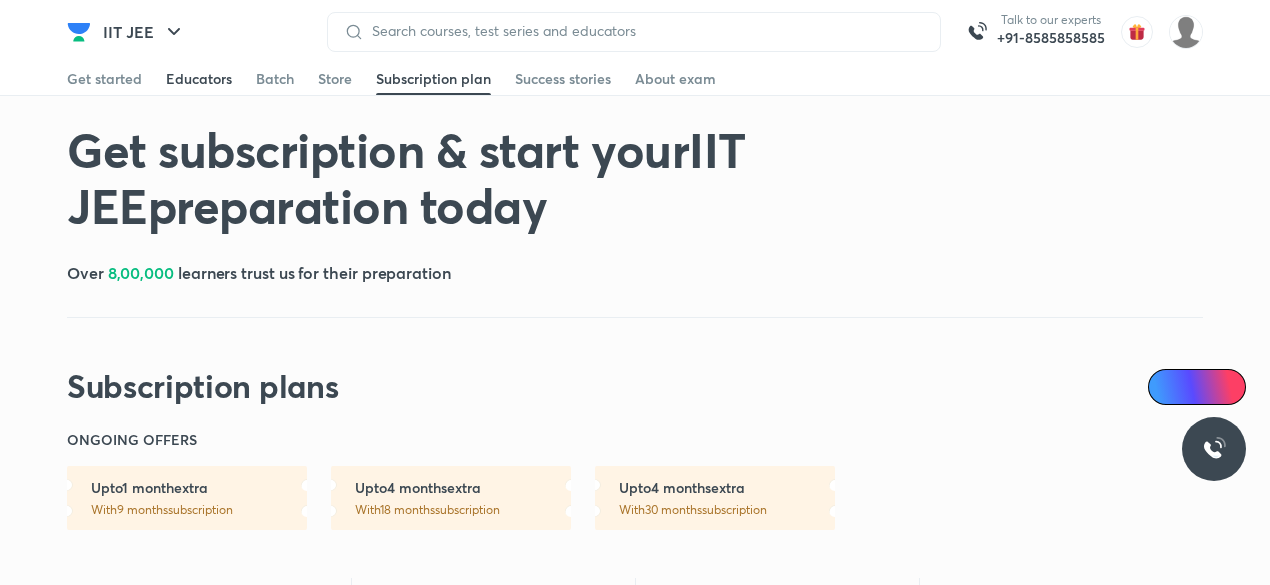 click on "Educators" at bounding box center (199, 79) 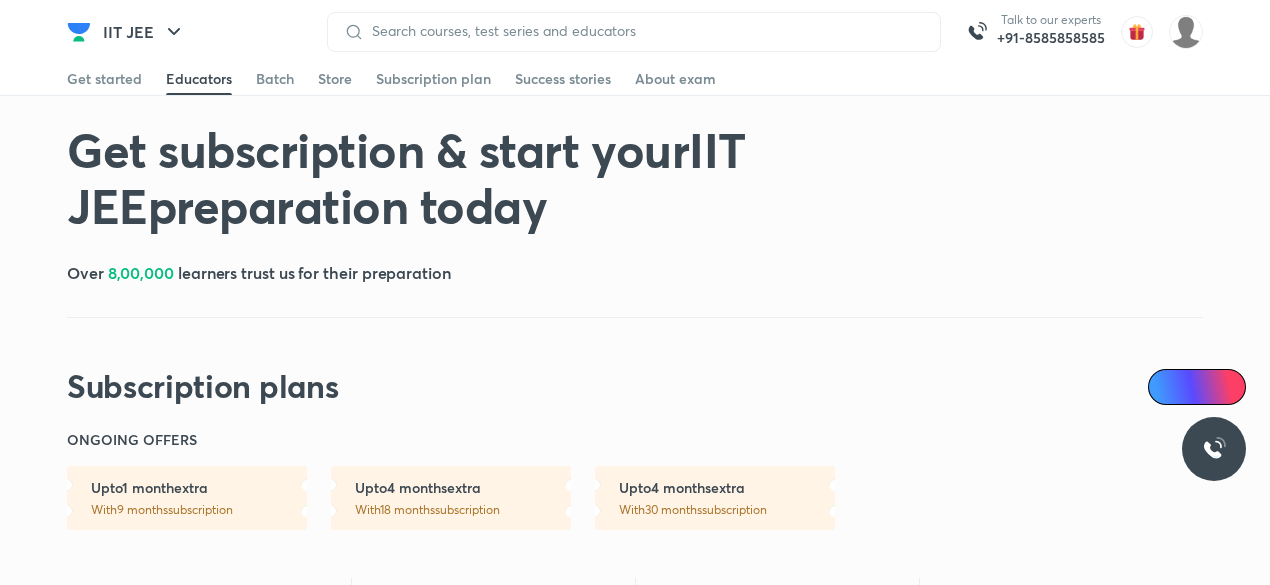click on "Educators" at bounding box center [199, 79] 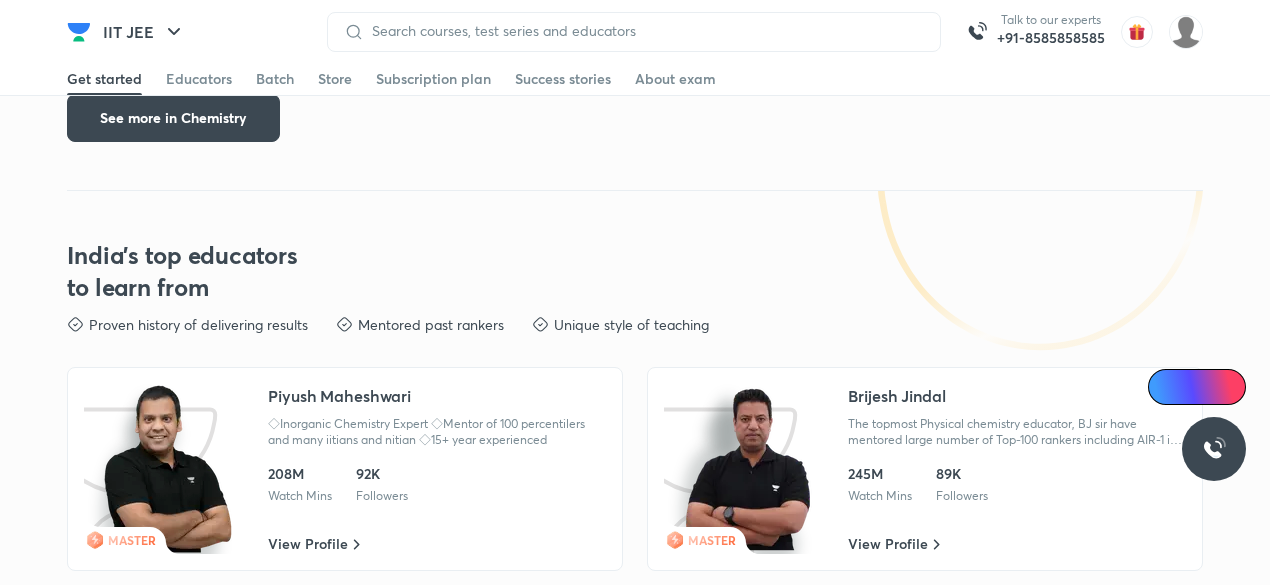 scroll, scrollTop: 3817, scrollLeft: 0, axis: vertical 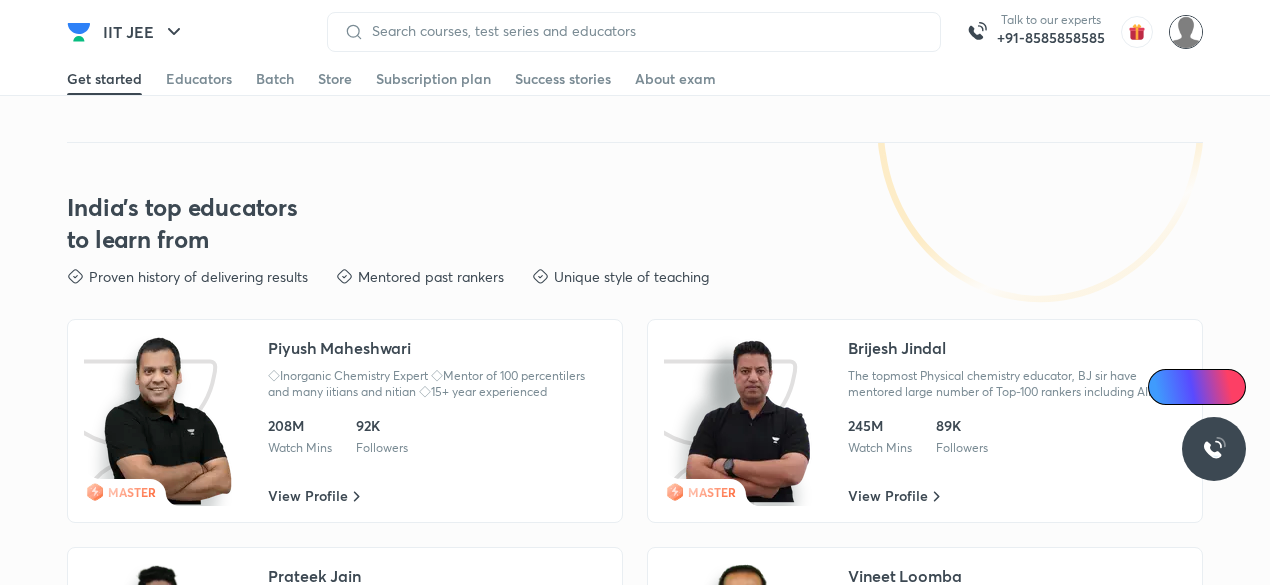 click at bounding box center (1186, 32) 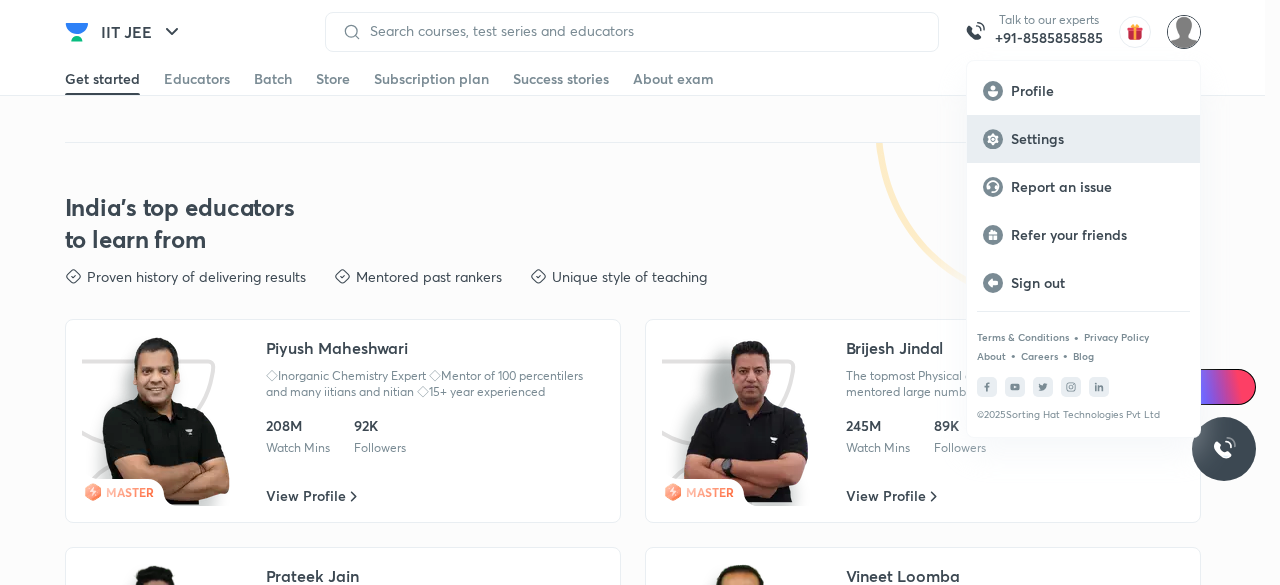click on "Settings" at bounding box center [1097, 139] 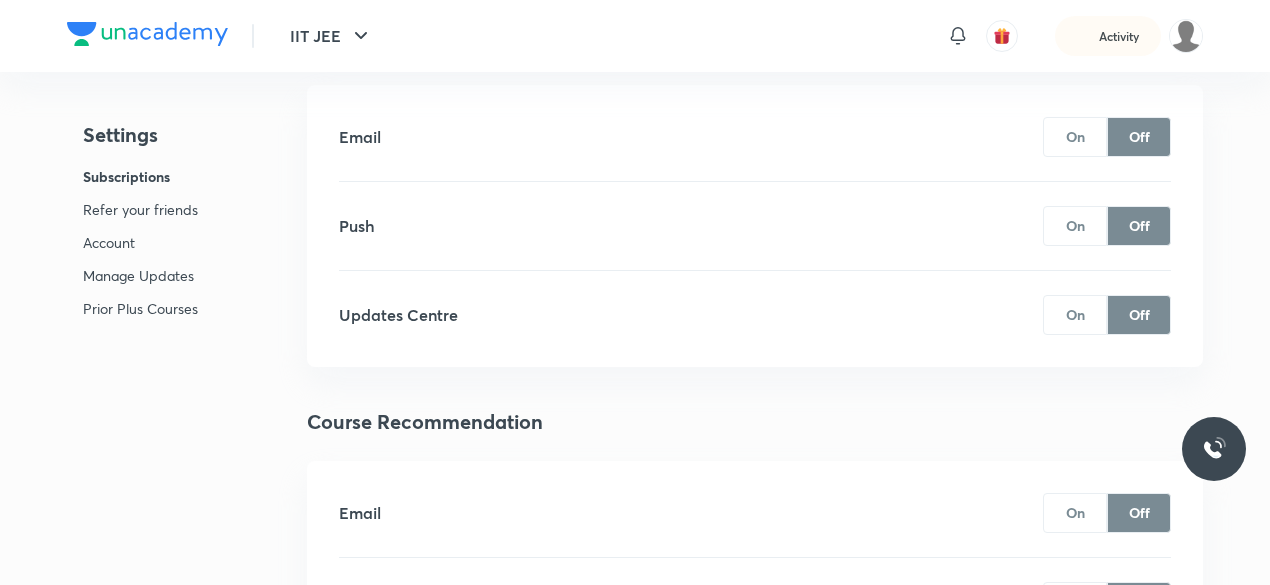 scroll, scrollTop: 0, scrollLeft: 0, axis: both 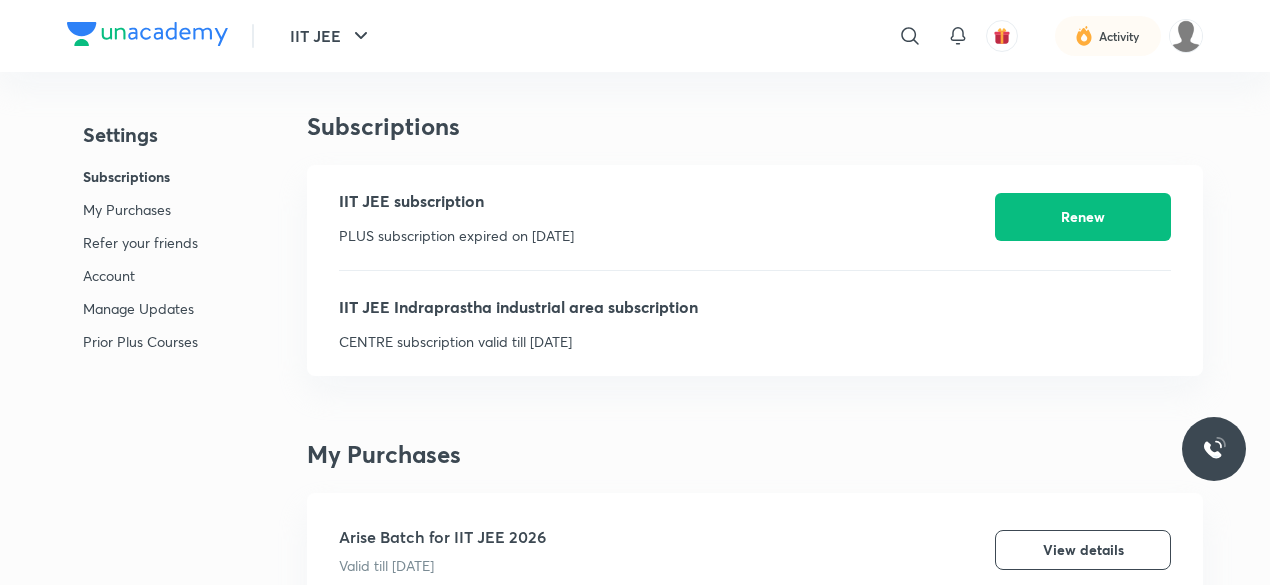 click on "Account" at bounding box center (140, 275) 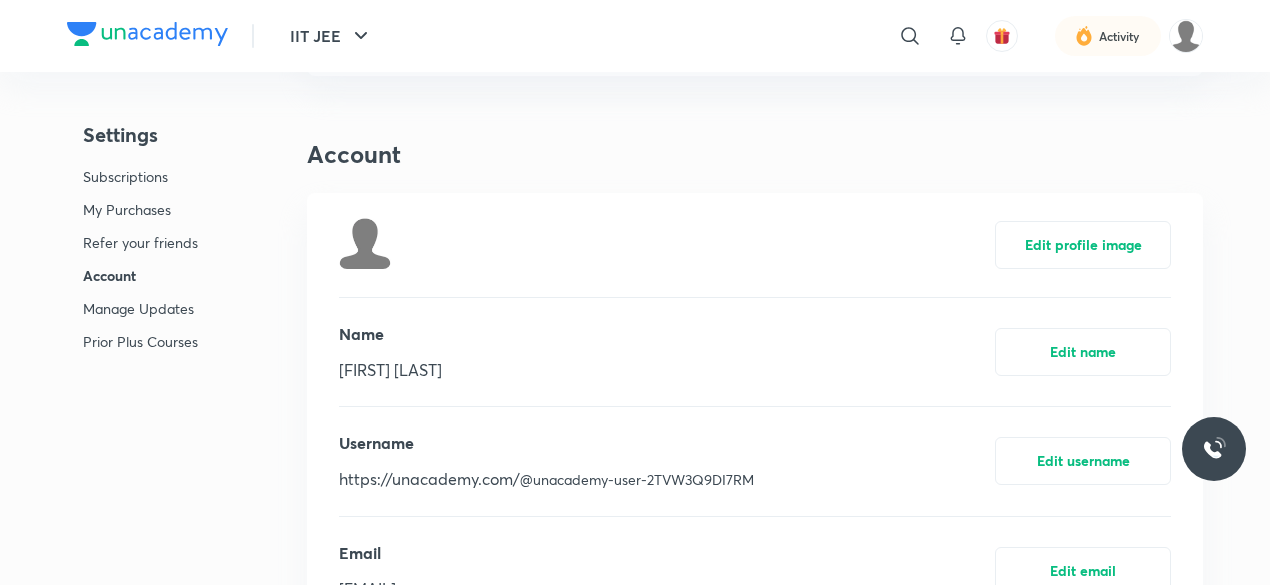 scroll, scrollTop: 920, scrollLeft: 0, axis: vertical 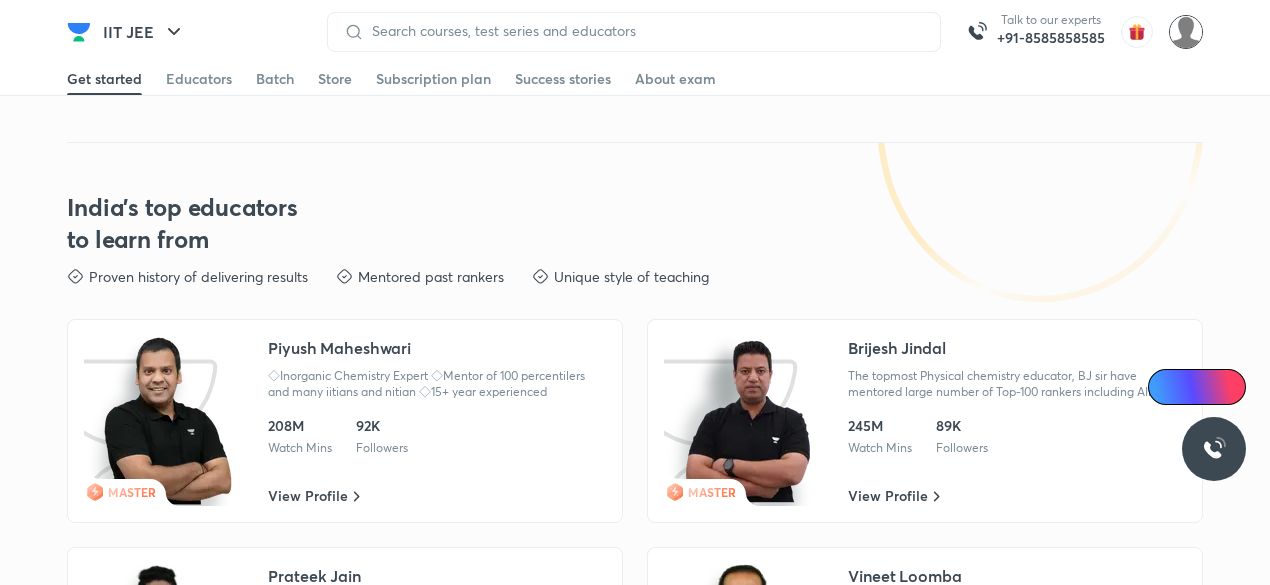 click at bounding box center (1186, 32) 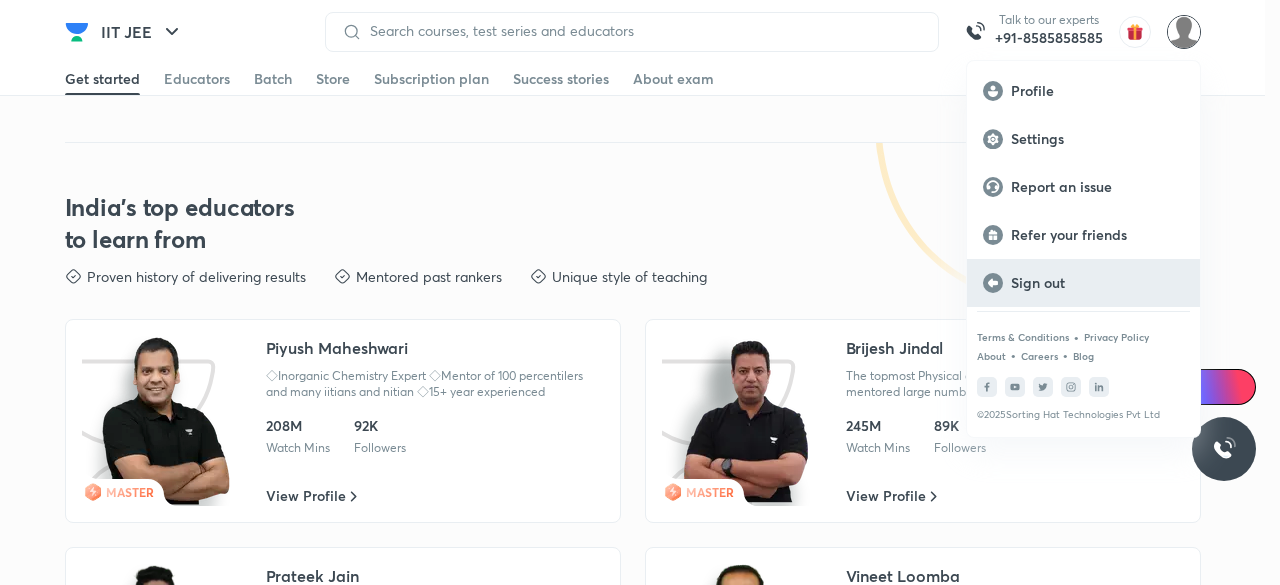click on "Sign out" at bounding box center (1097, 283) 